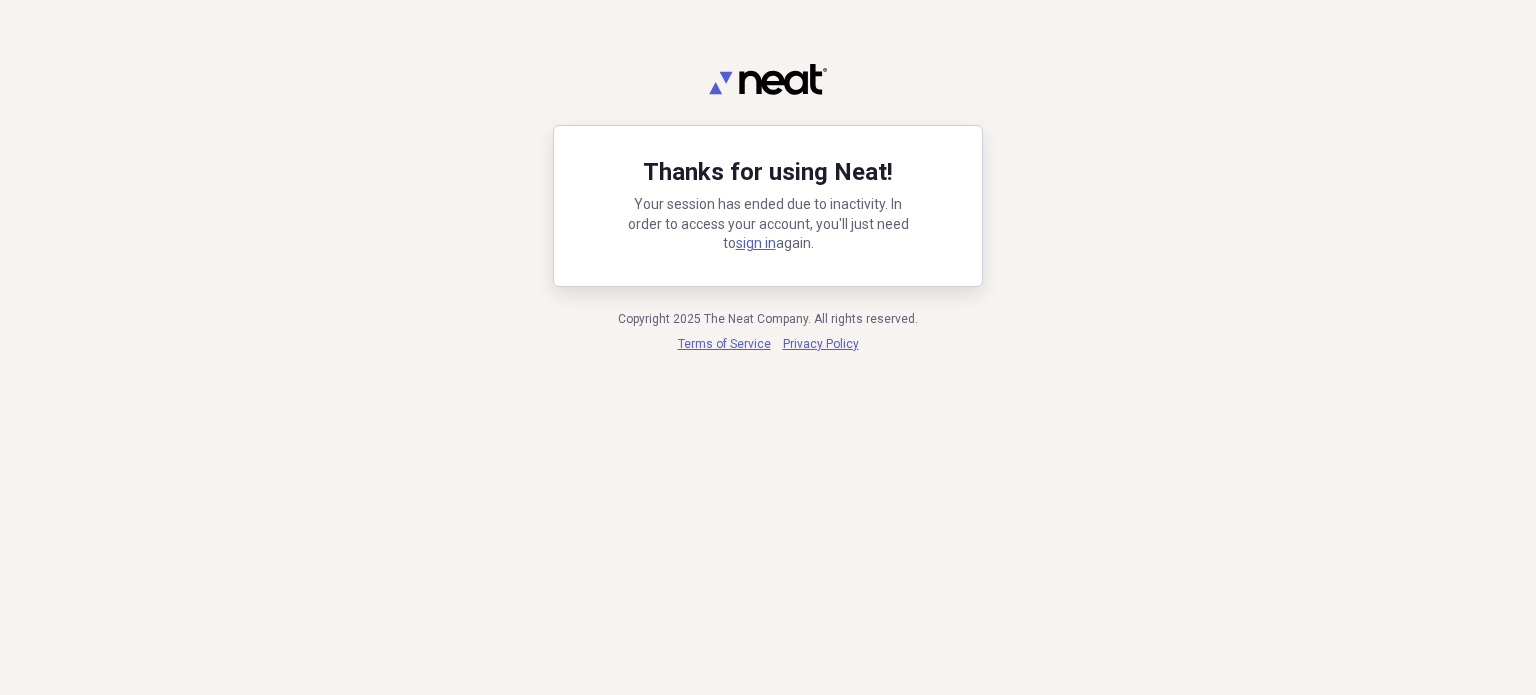 scroll, scrollTop: 0, scrollLeft: 0, axis: both 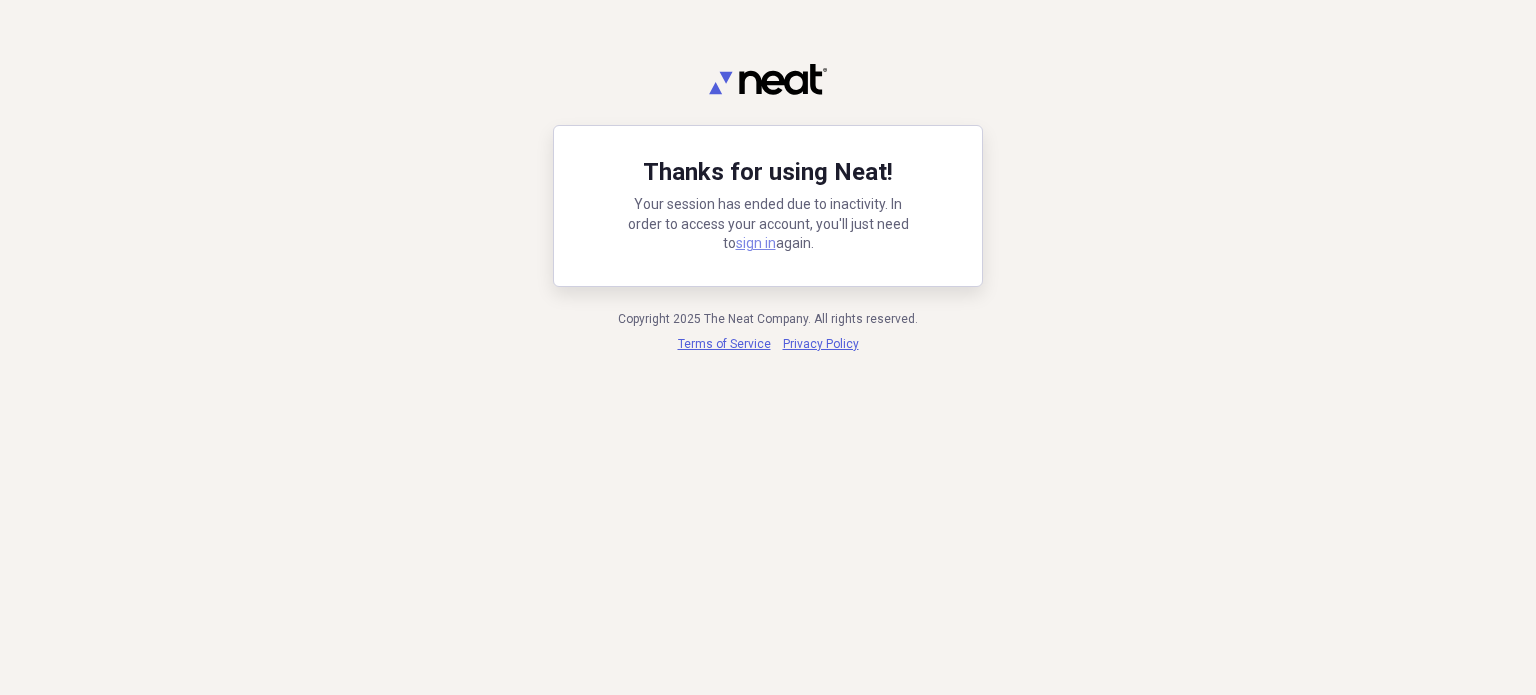 click on "sign in" at bounding box center (756, 243) 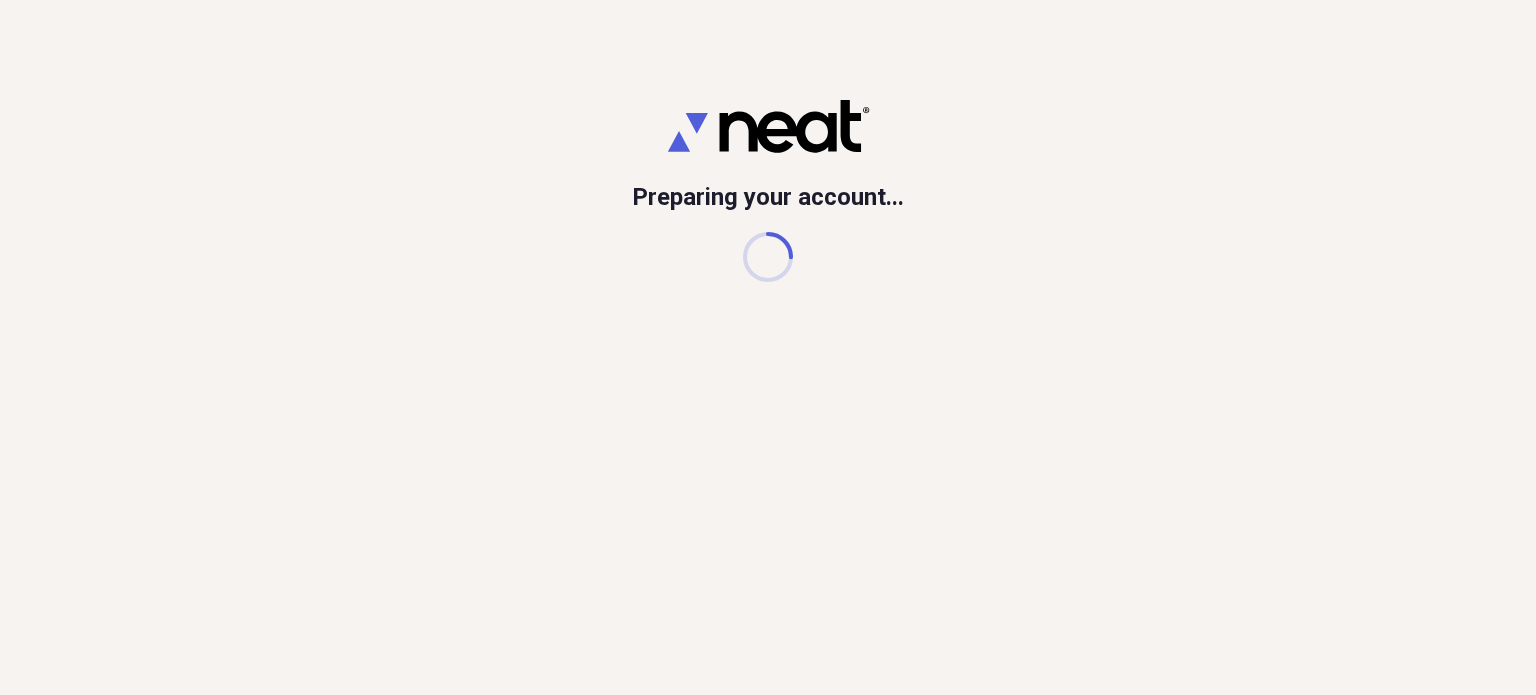 scroll, scrollTop: 0, scrollLeft: 0, axis: both 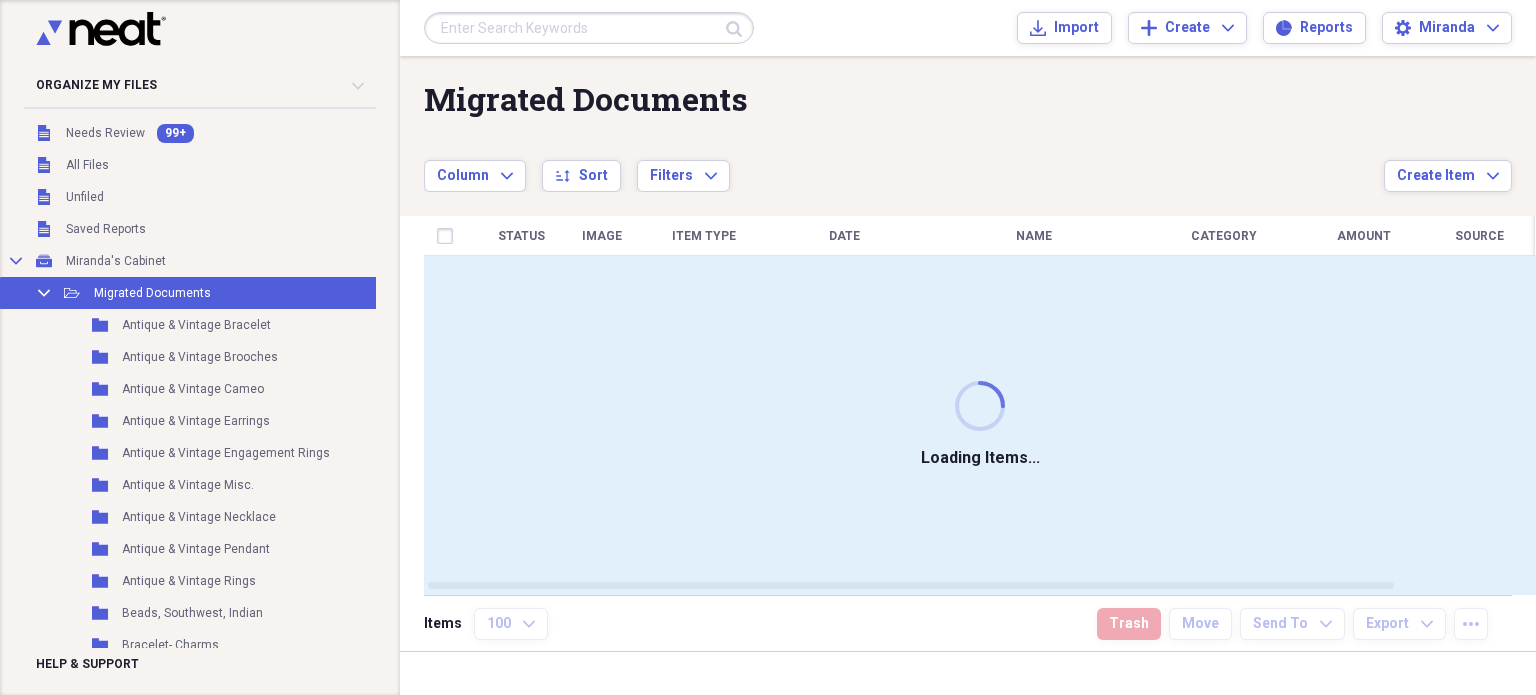 click at bounding box center [589, 28] 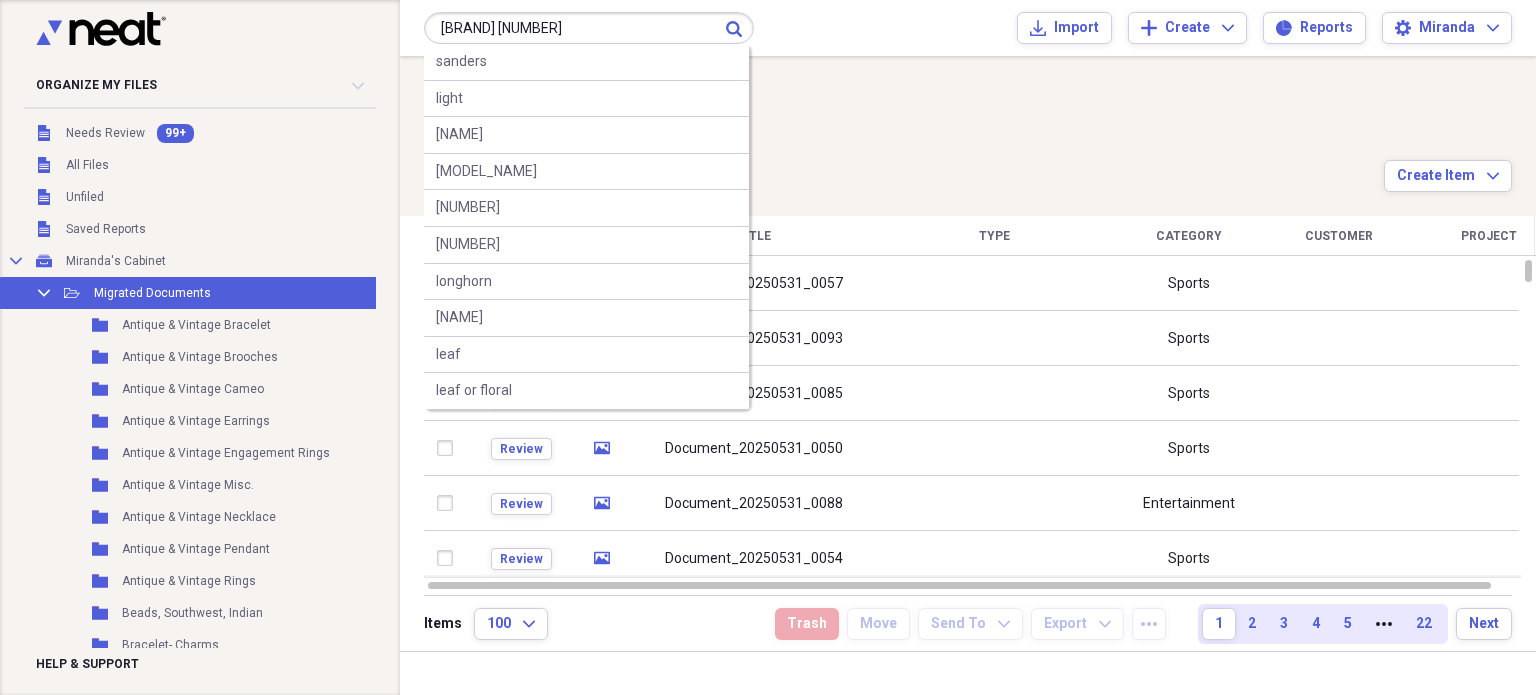 type on "[BRAND] [NUMBER]" 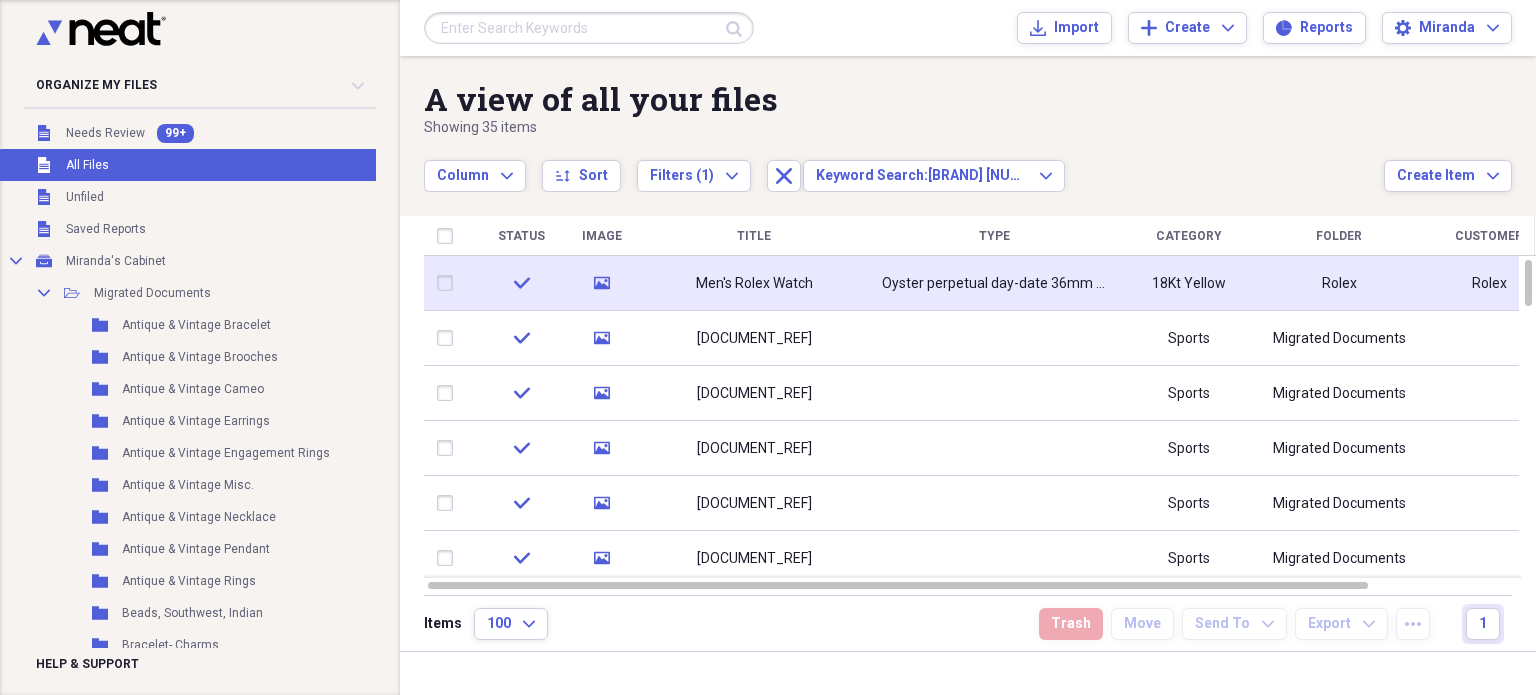 click on "Oyster perpetual day-date 36mm Circa 1987" at bounding box center (994, 283) 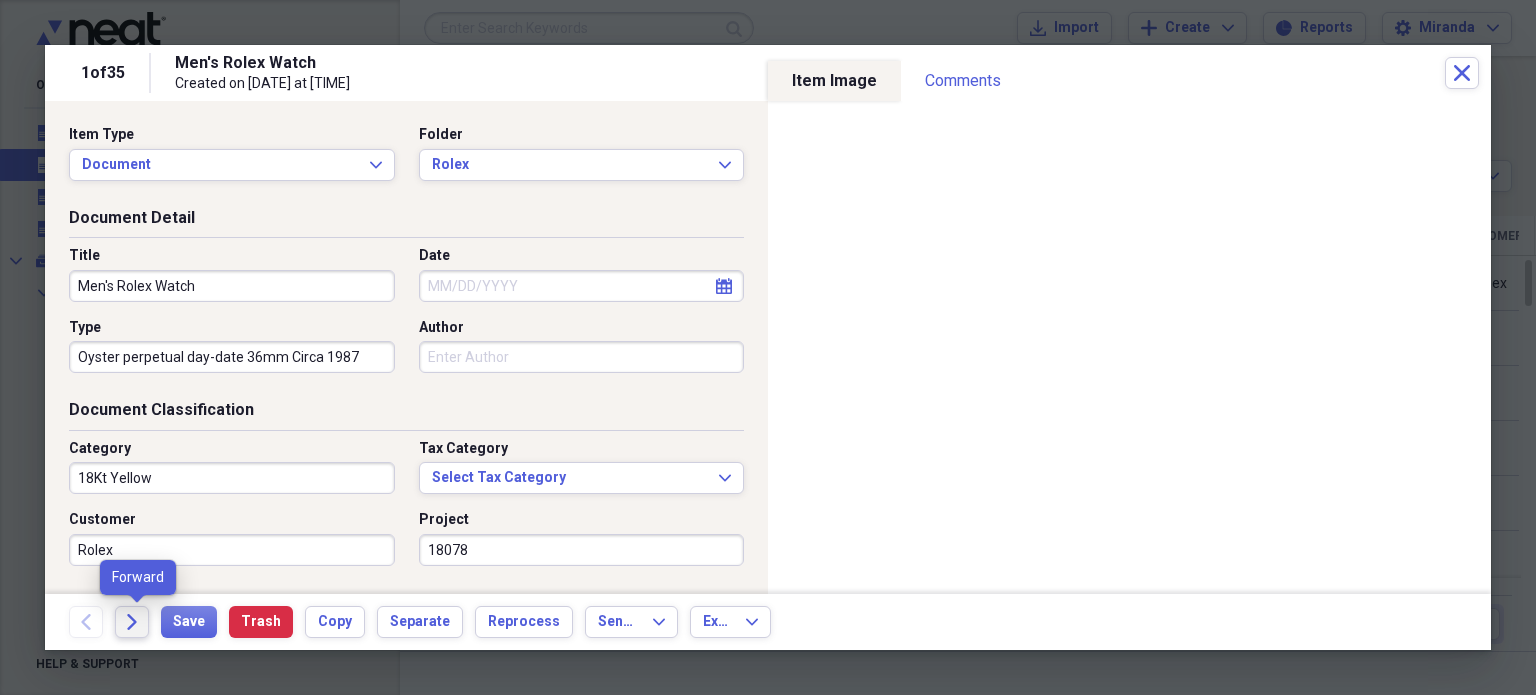 click on "Forward" at bounding box center [132, 622] 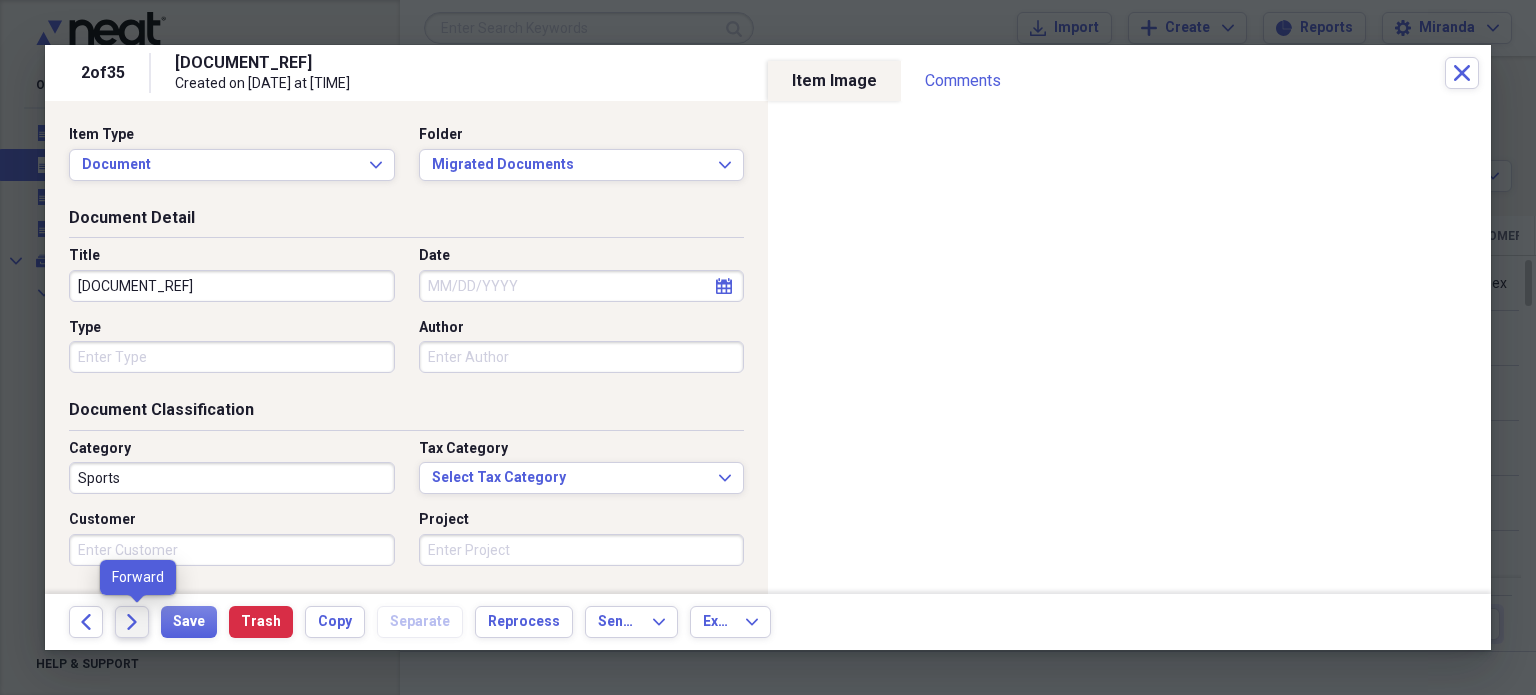 click on "Forward" 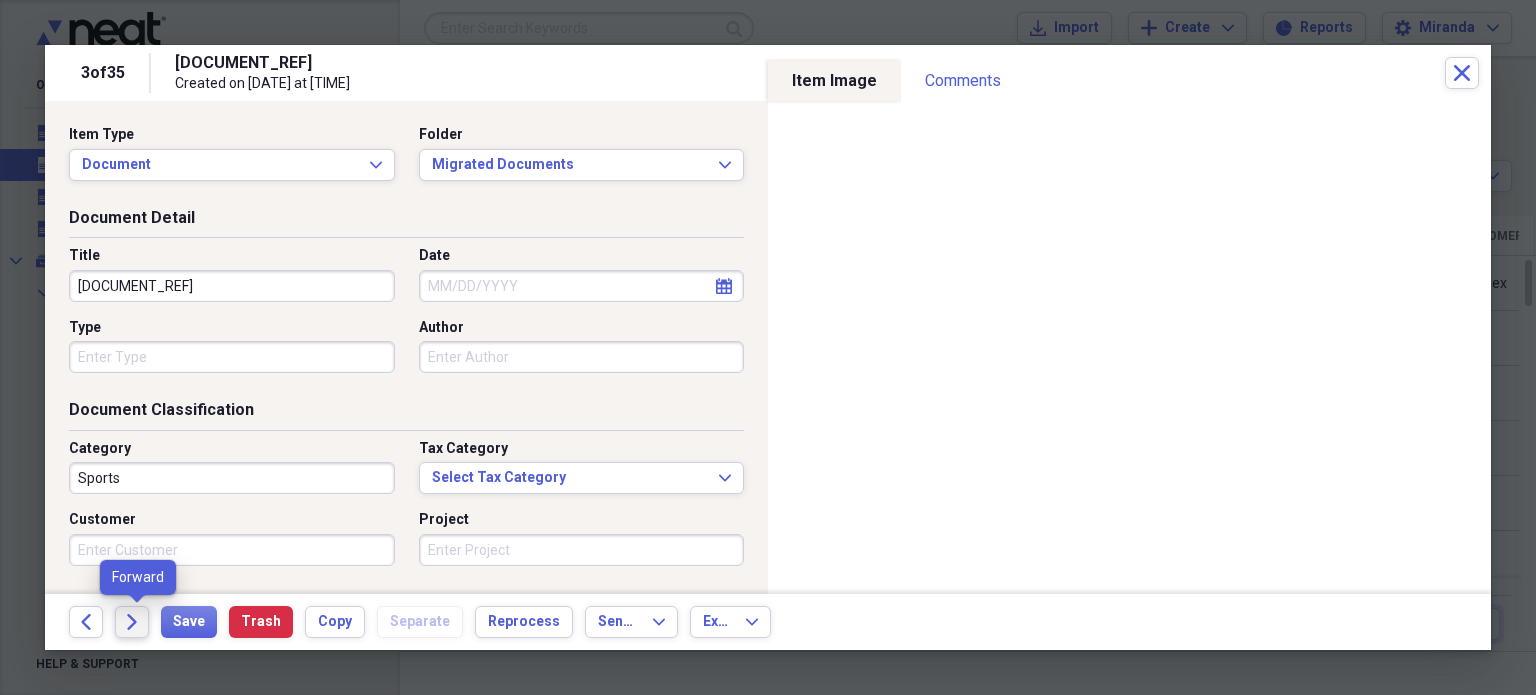 click on "Forward" 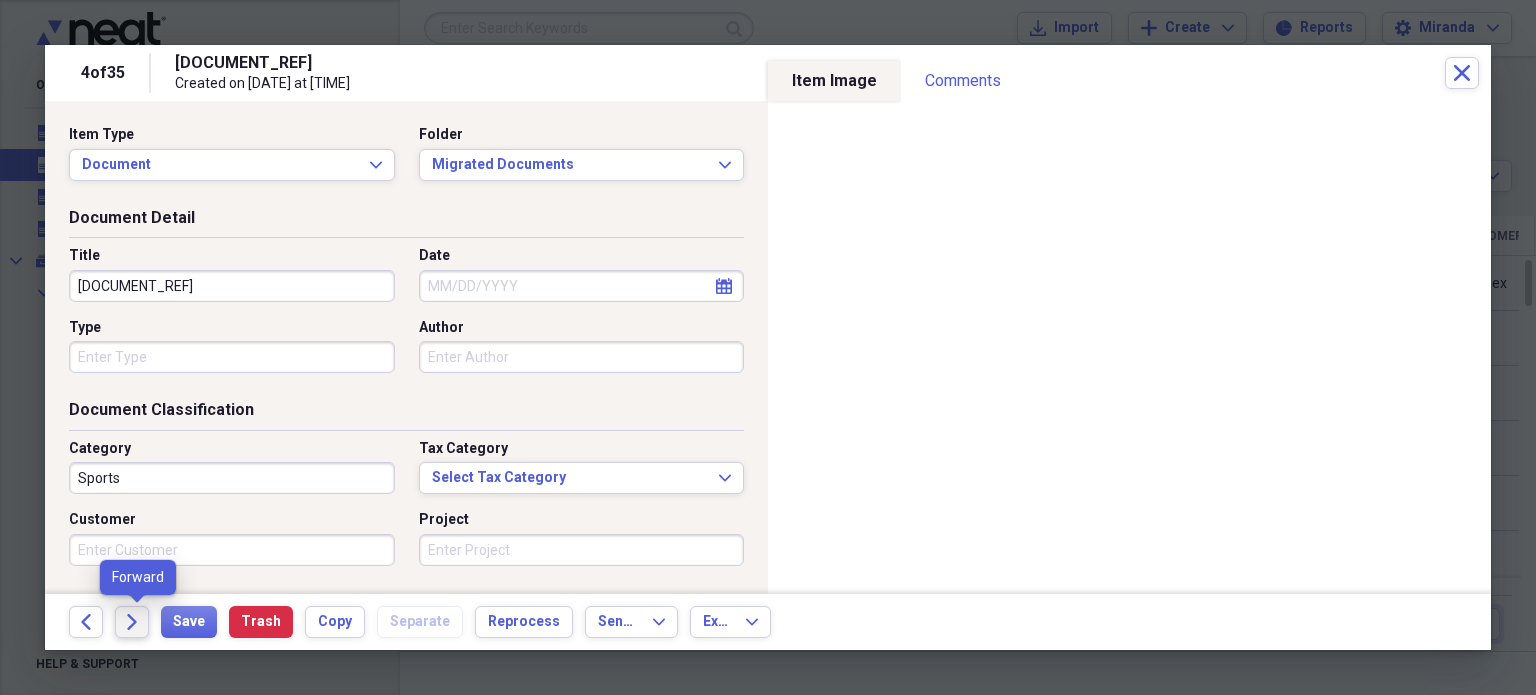 click on "Forward" at bounding box center [132, 622] 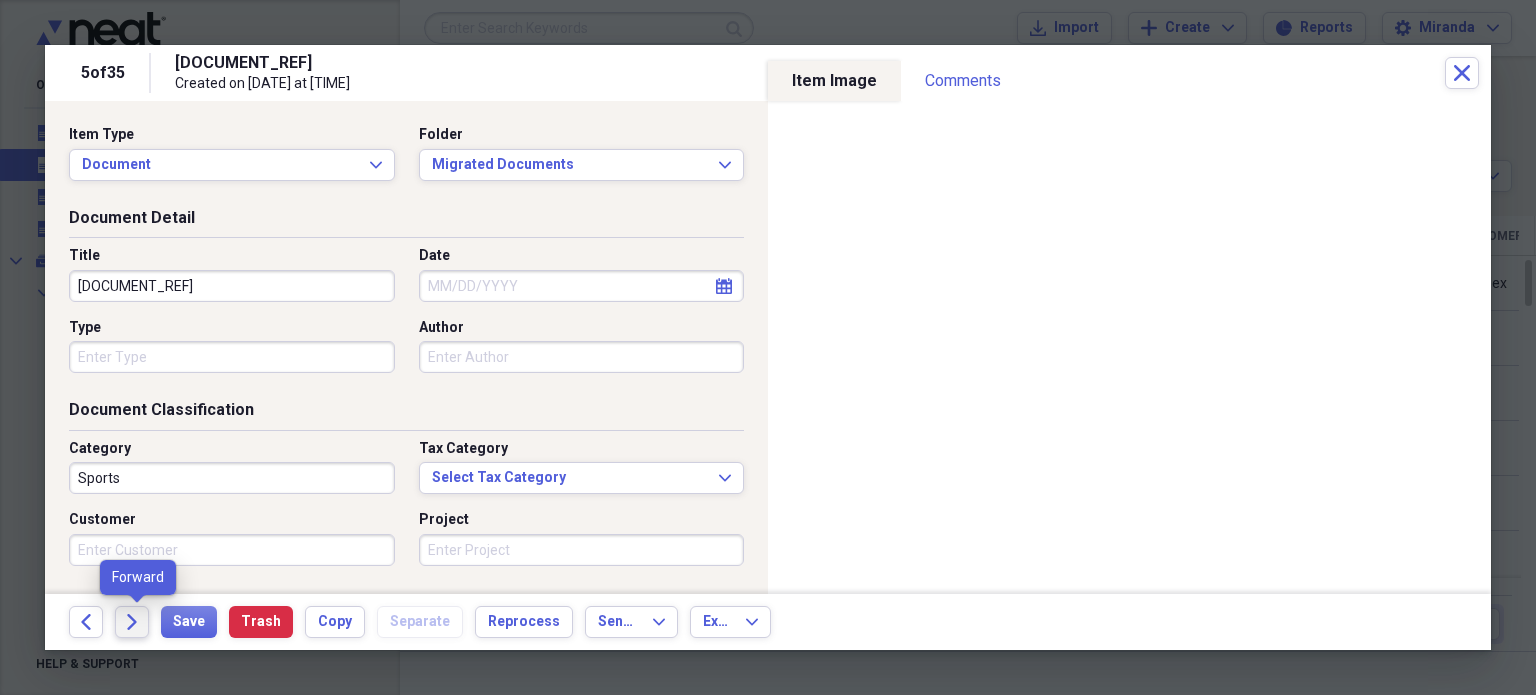click on "Forward" at bounding box center (132, 622) 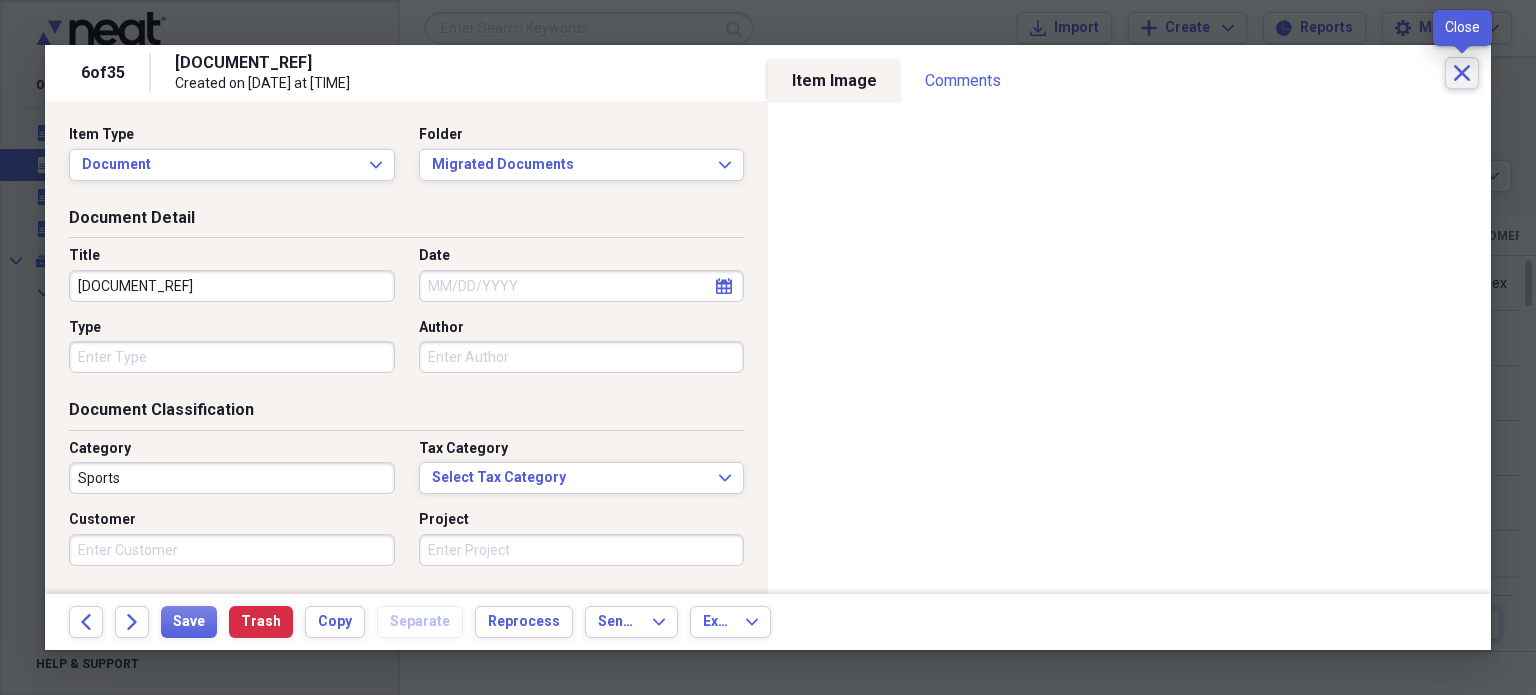 click 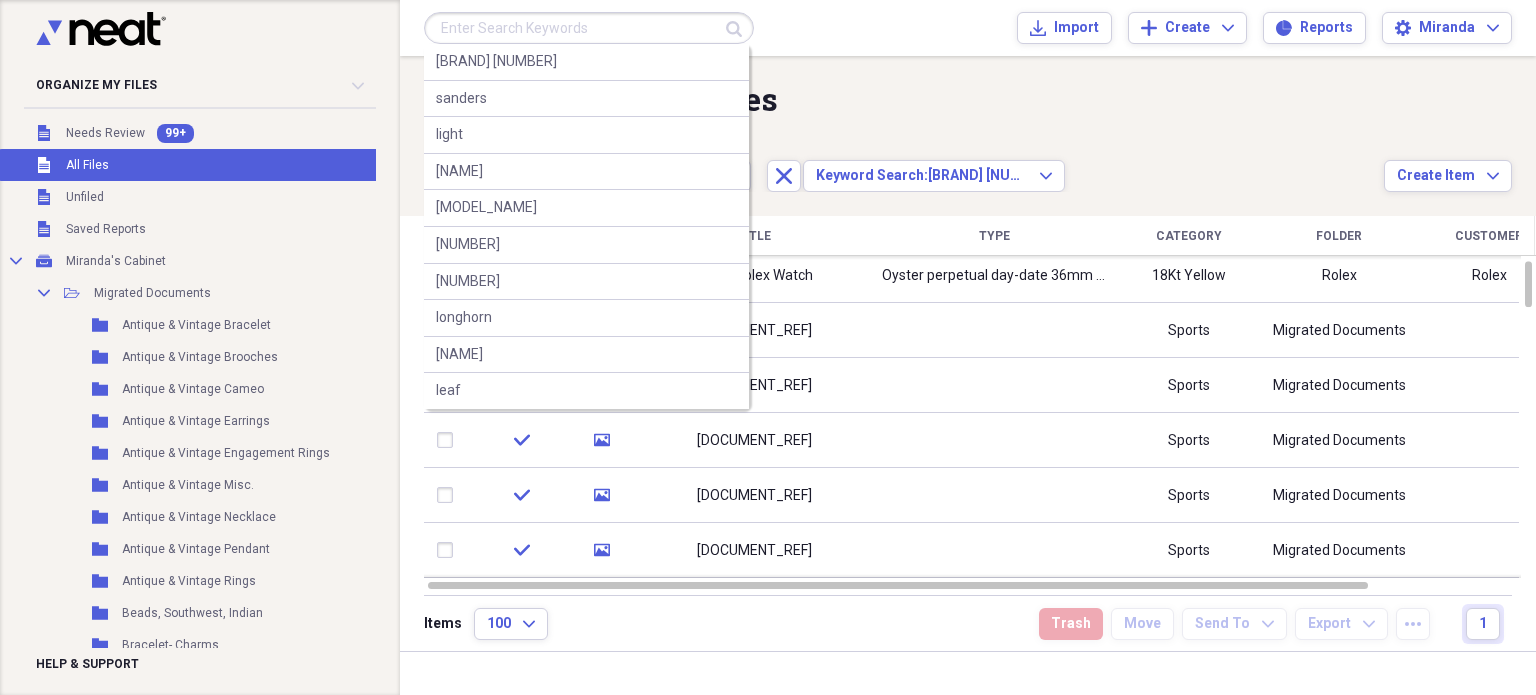 click at bounding box center (589, 28) 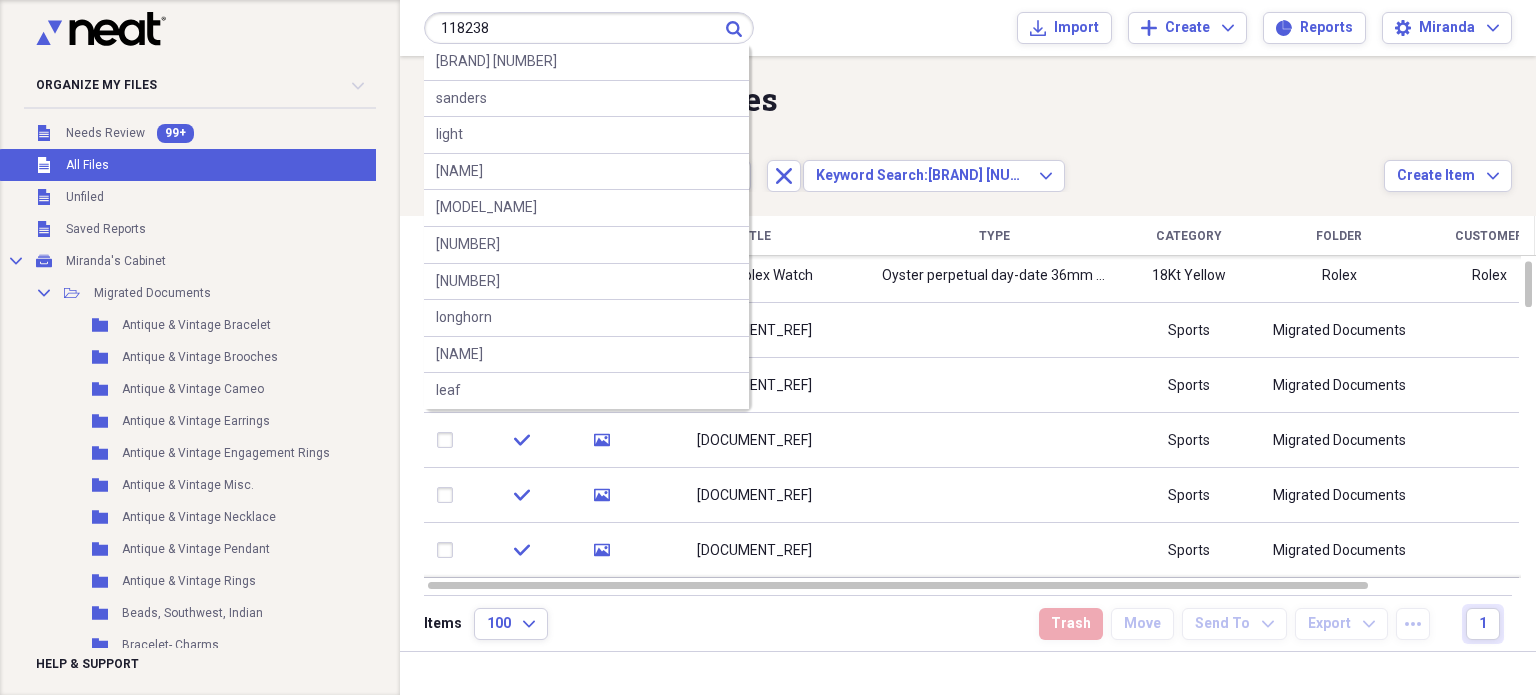 type on "118238" 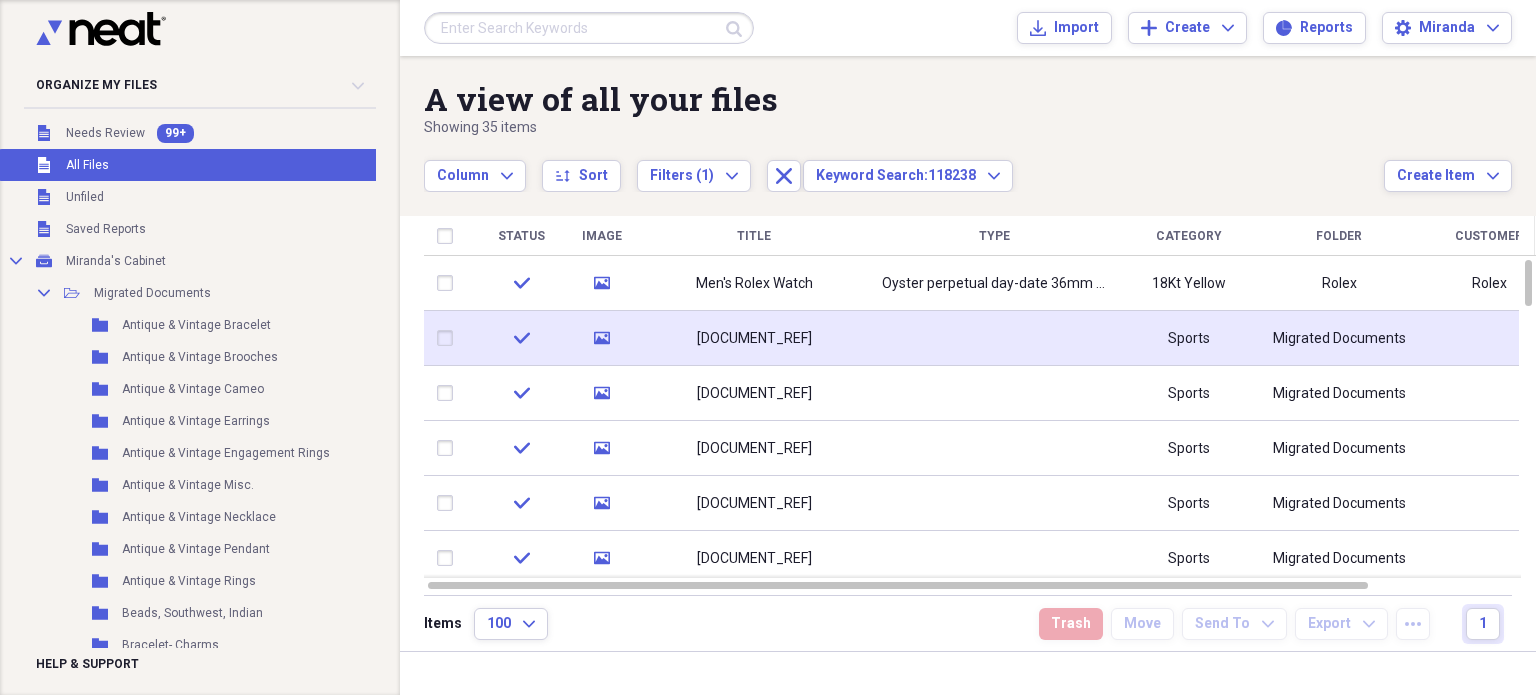 click on "[DOCUMENT_REF]" at bounding box center (754, 338) 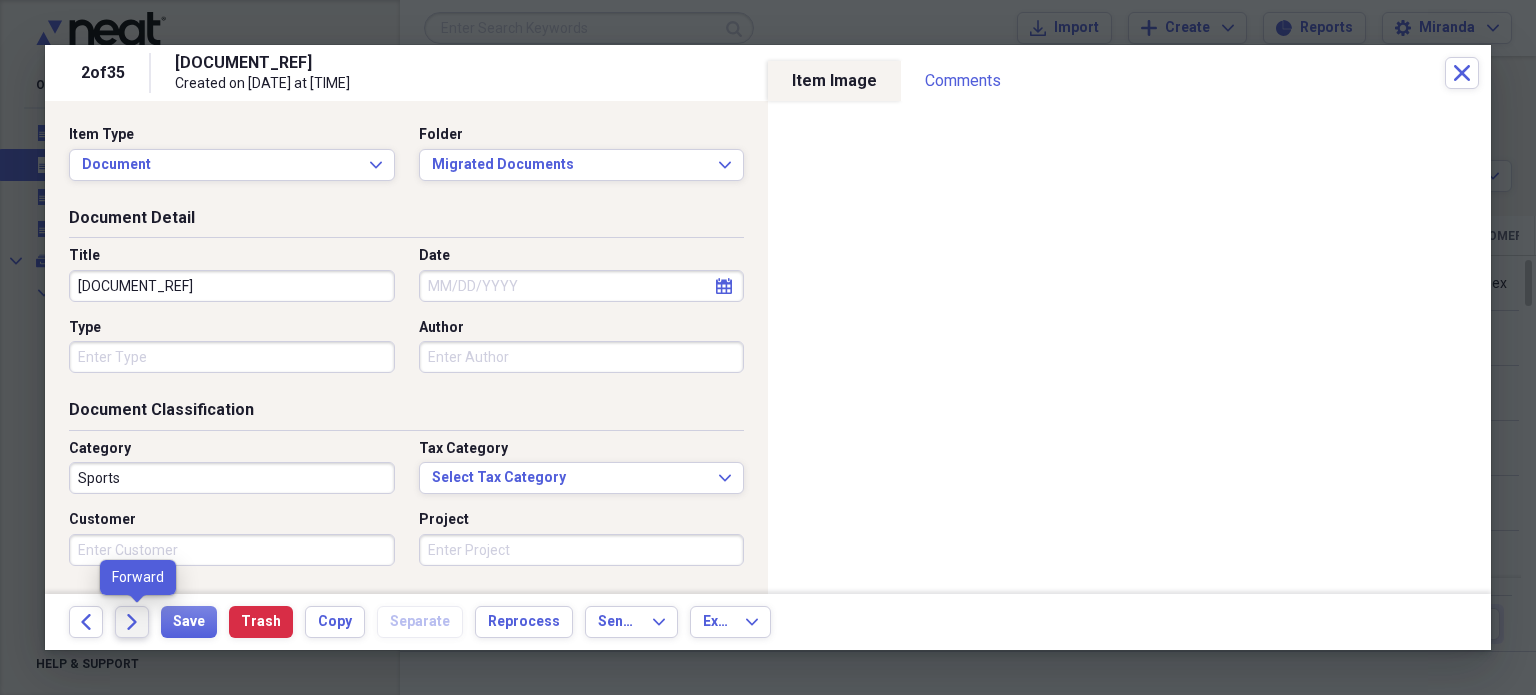 click on "Forward" 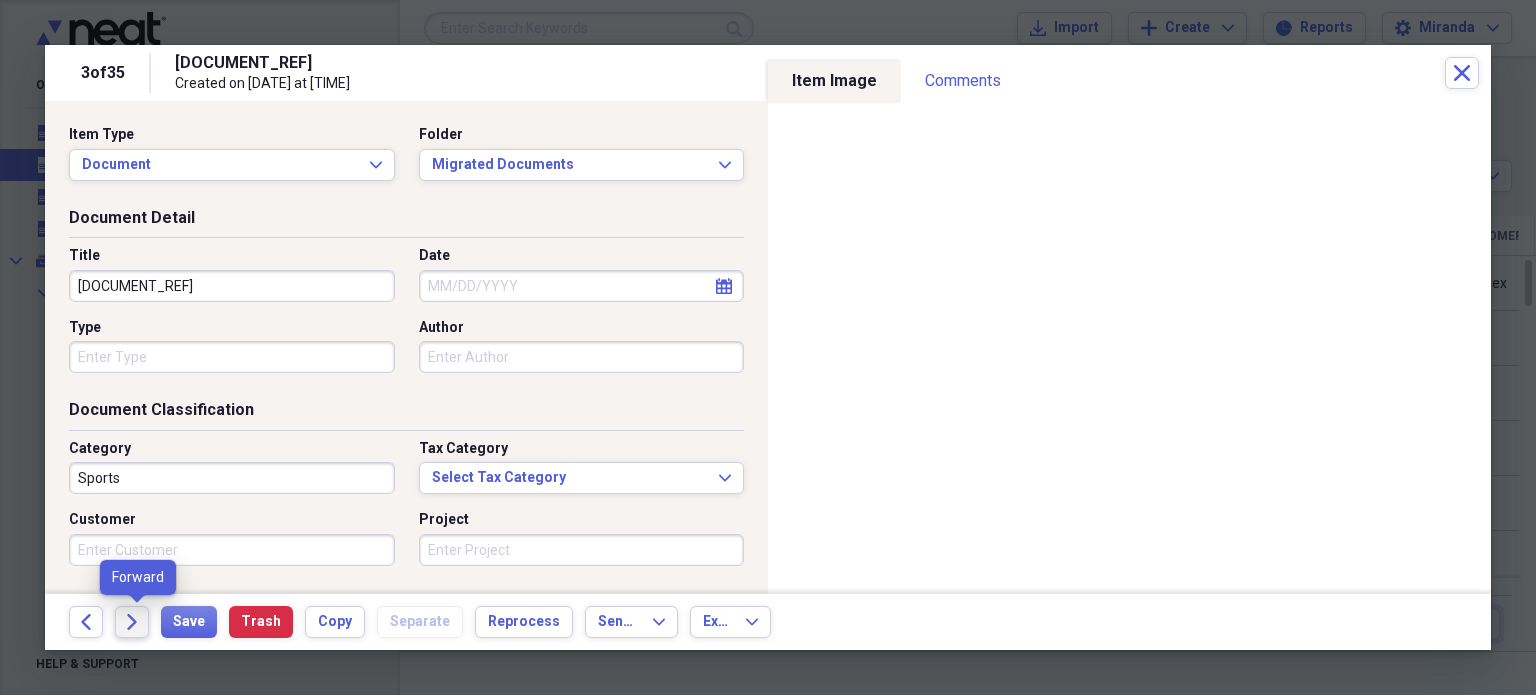 click on "Forward" 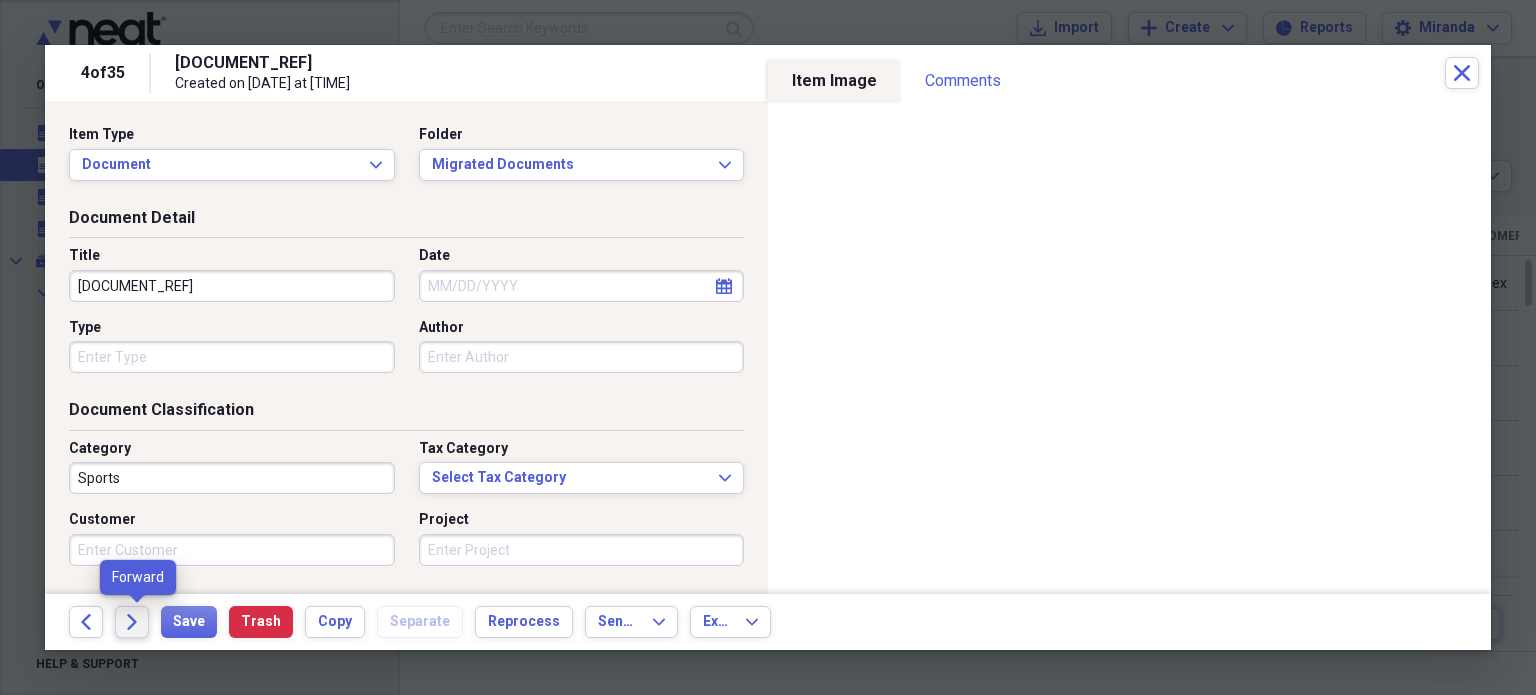 click on "Forward" 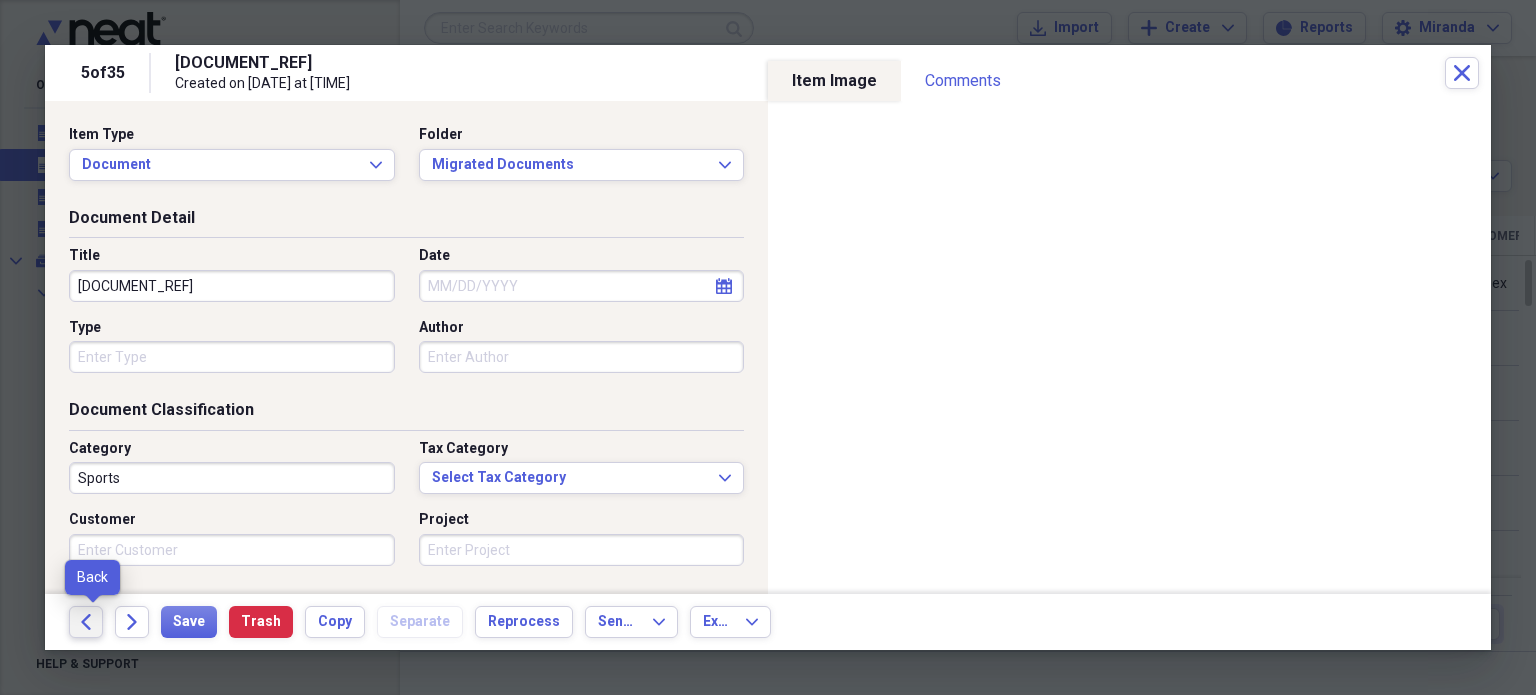 click 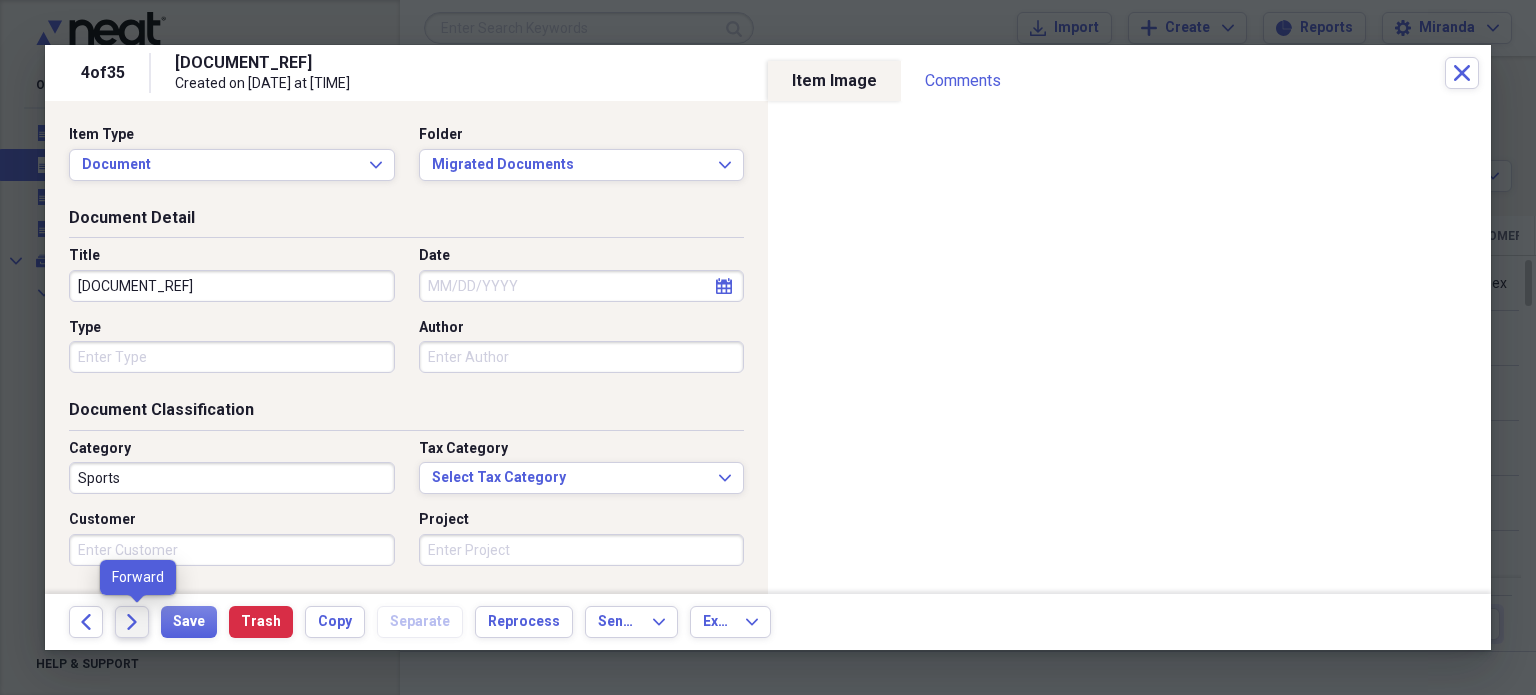 click on "Forward" 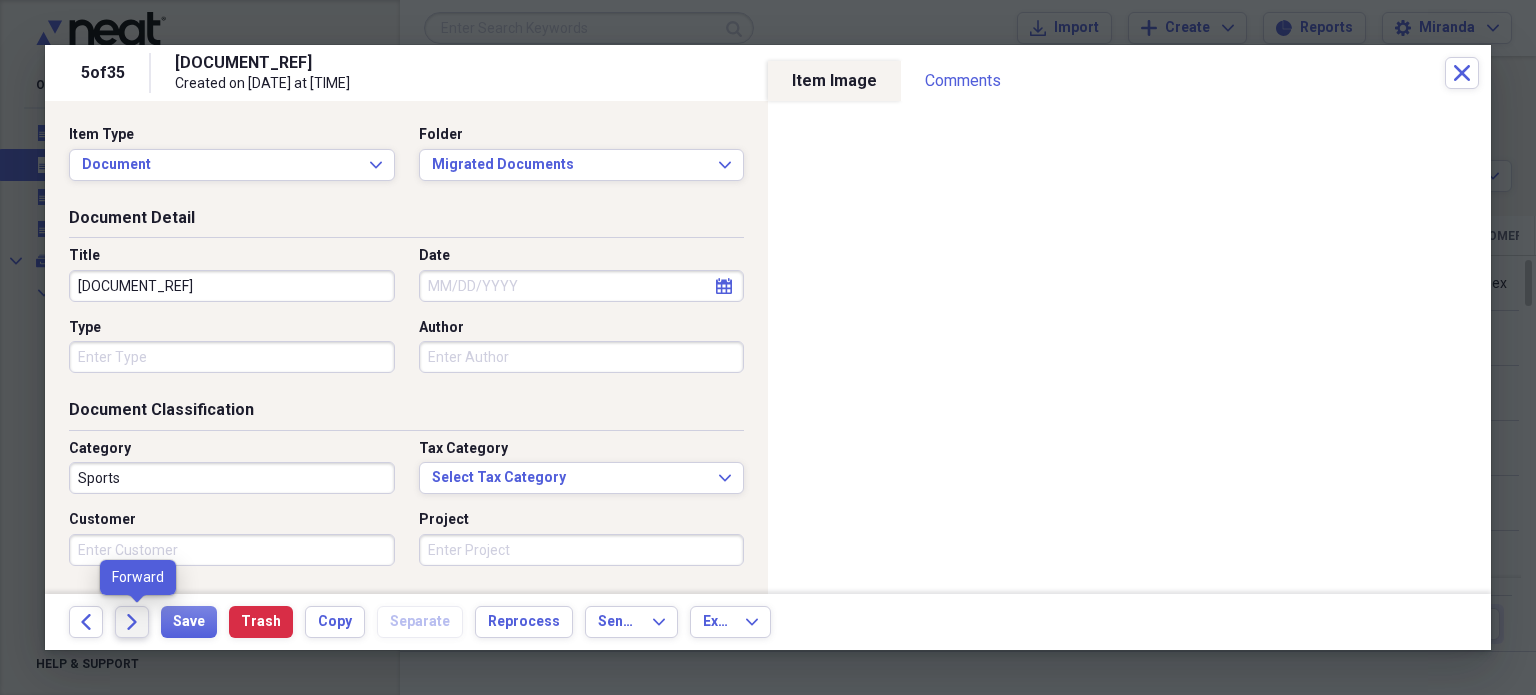 click on "Forward" at bounding box center (132, 622) 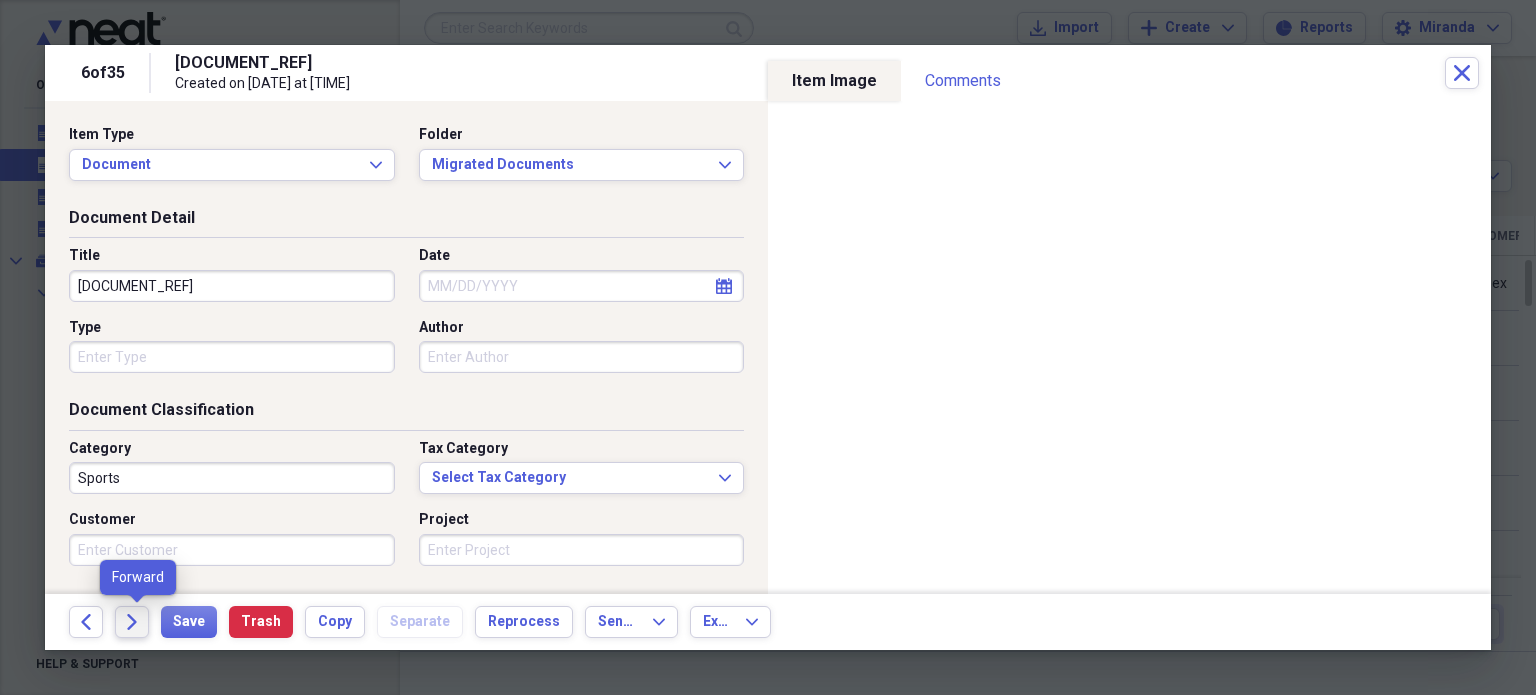 click on "Forward" at bounding box center (132, 622) 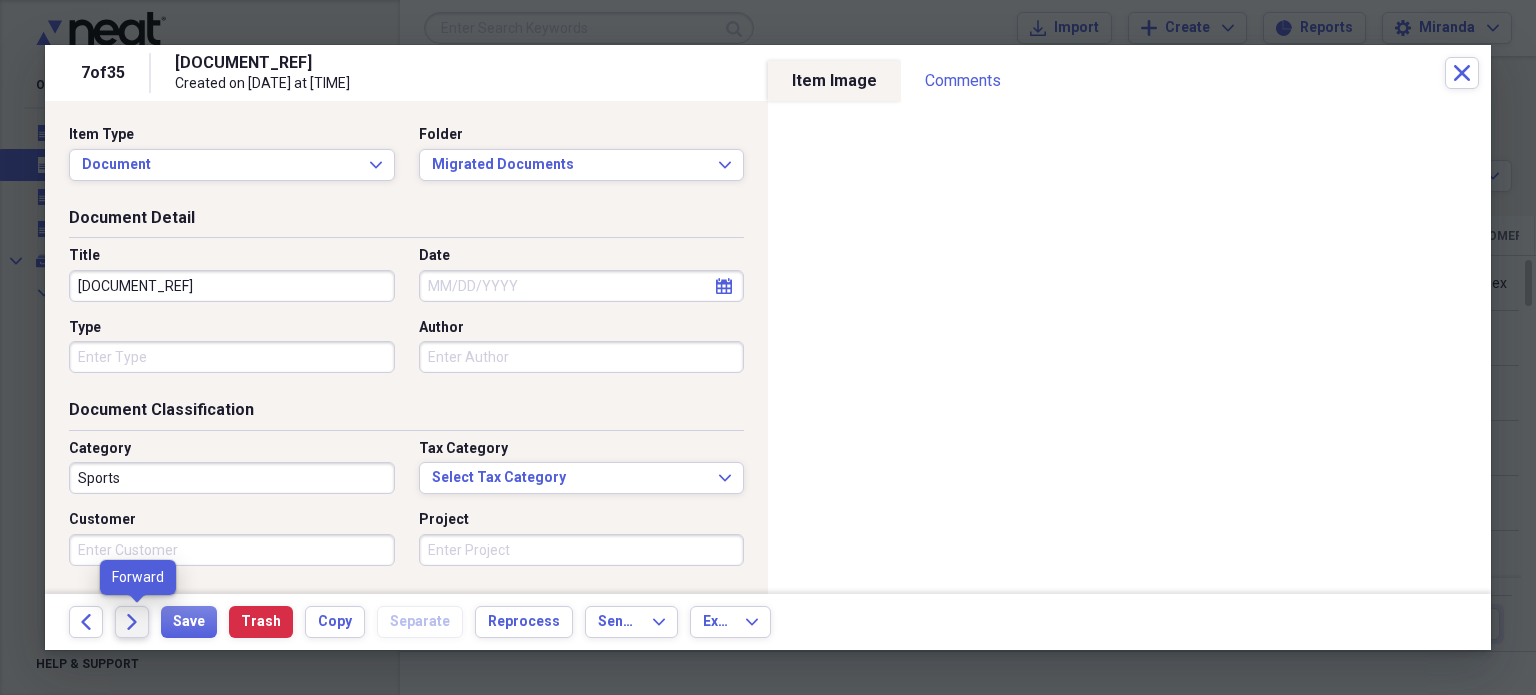 click on "Forward" at bounding box center [132, 622] 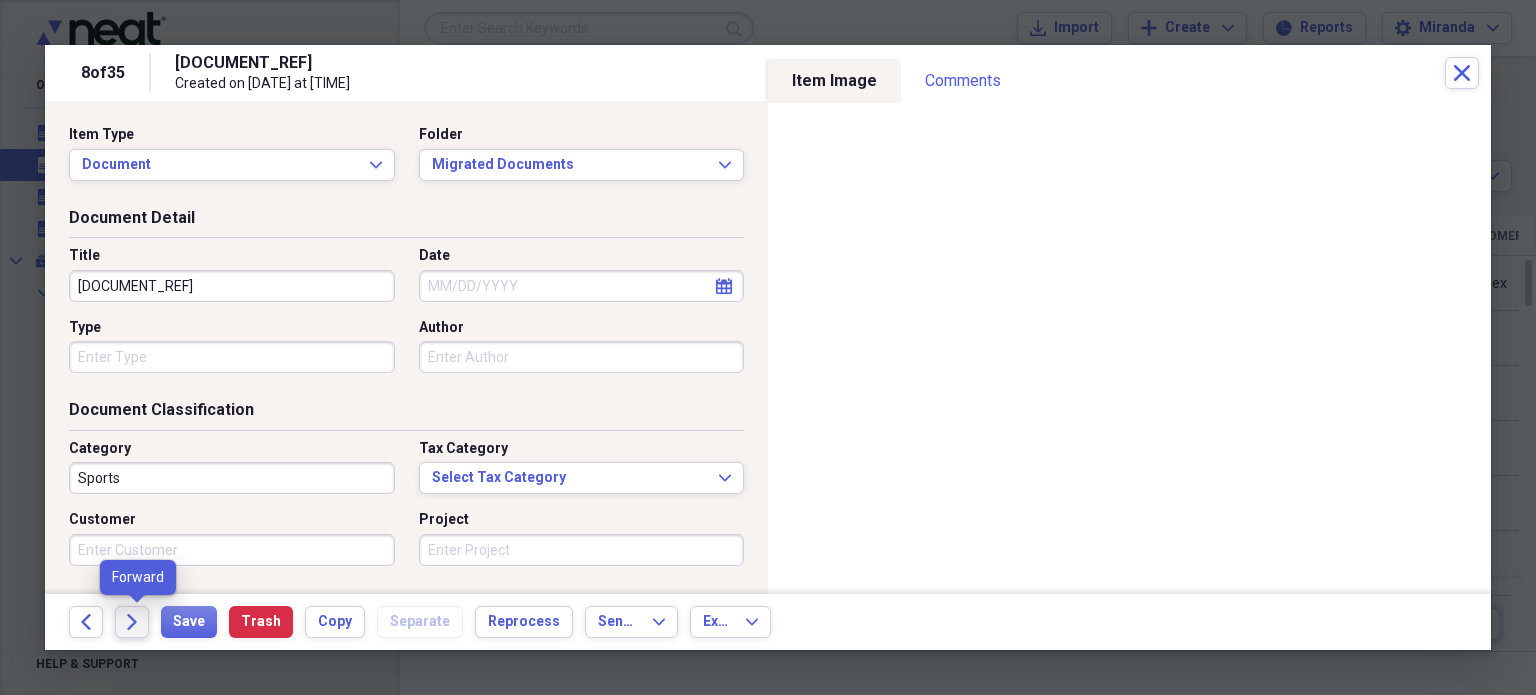 click on "Forward" at bounding box center (132, 622) 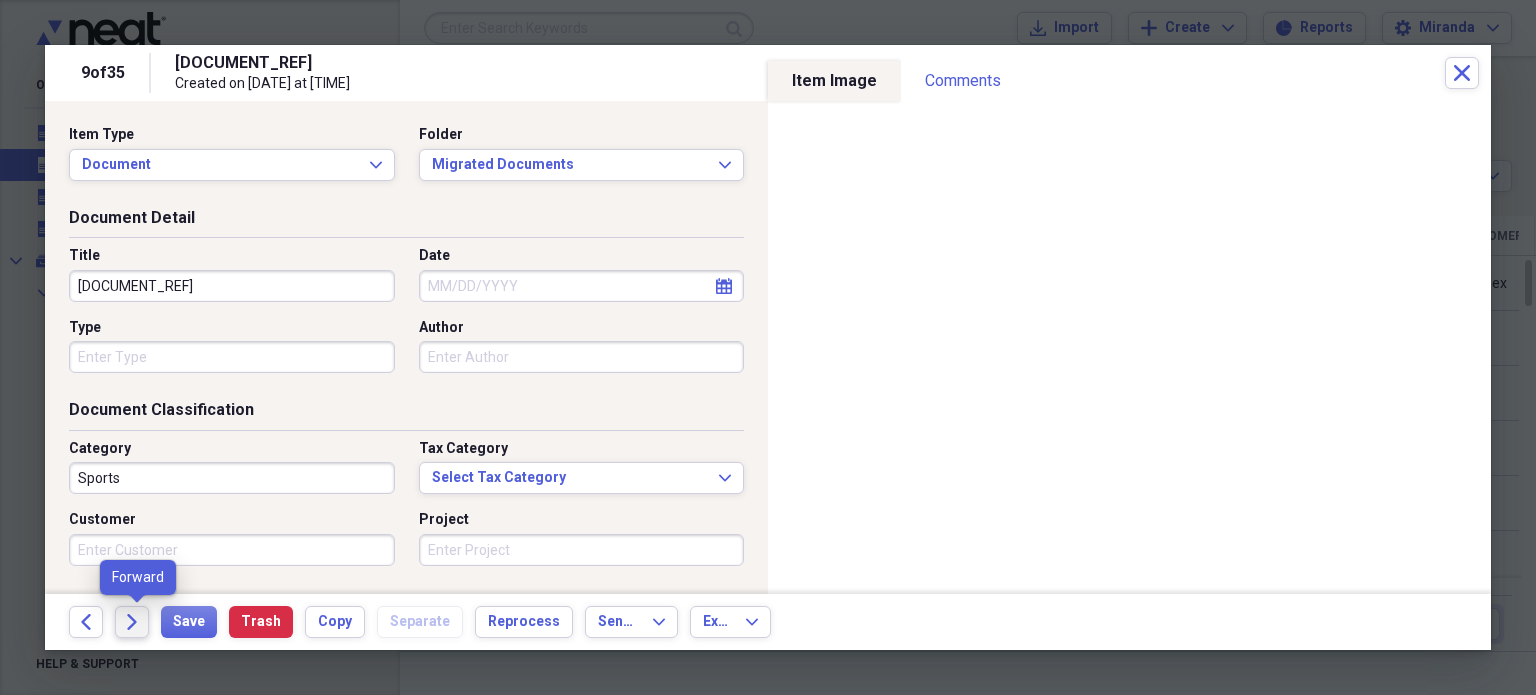 click on "Forward" at bounding box center (132, 622) 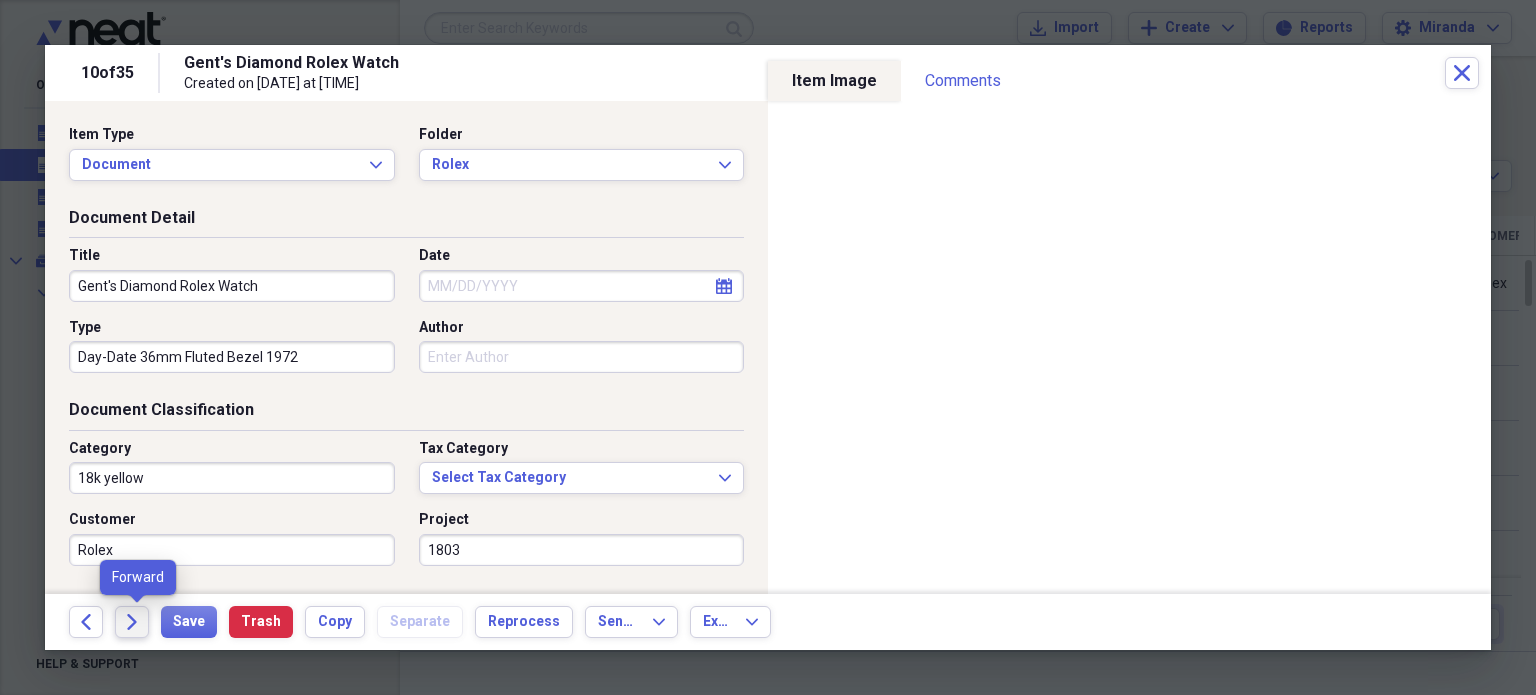 click on "Forward" at bounding box center (132, 622) 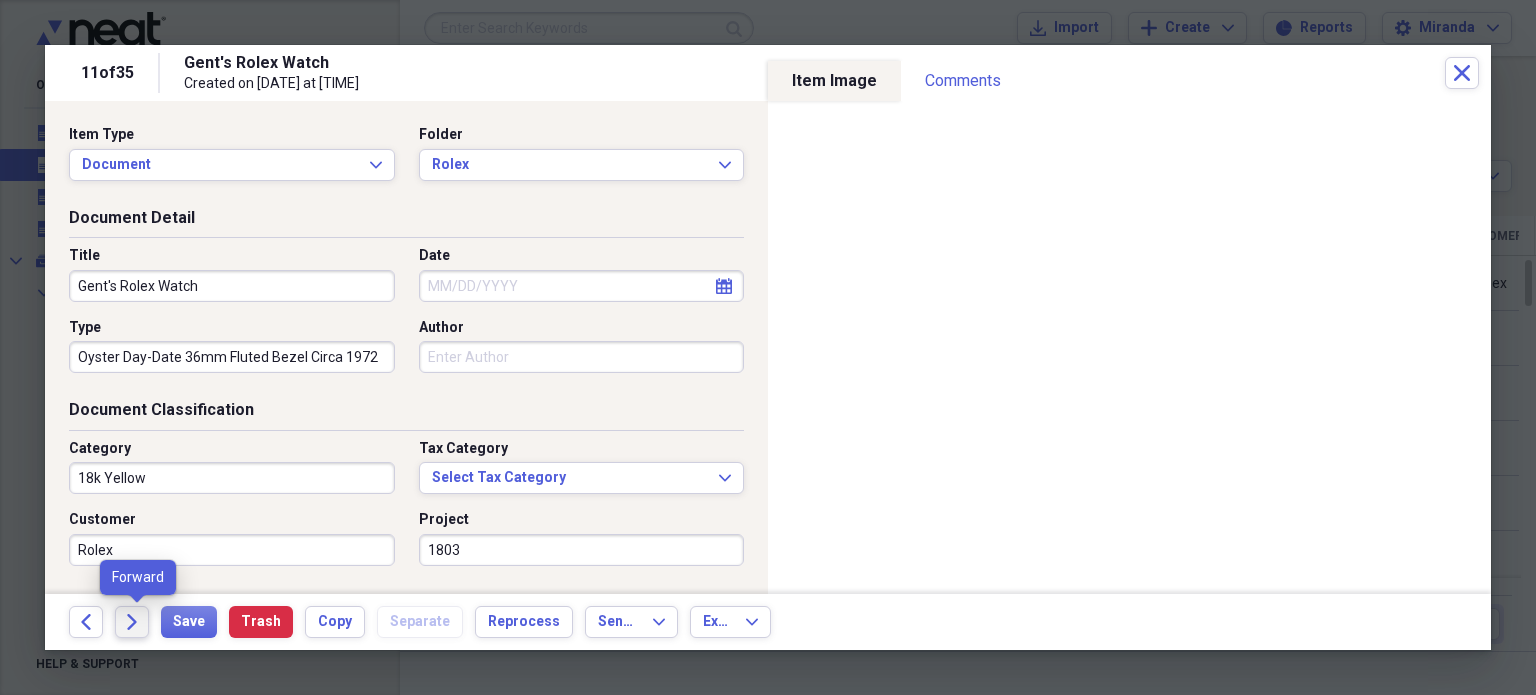 click on "Forward" at bounding box center [132, 622] 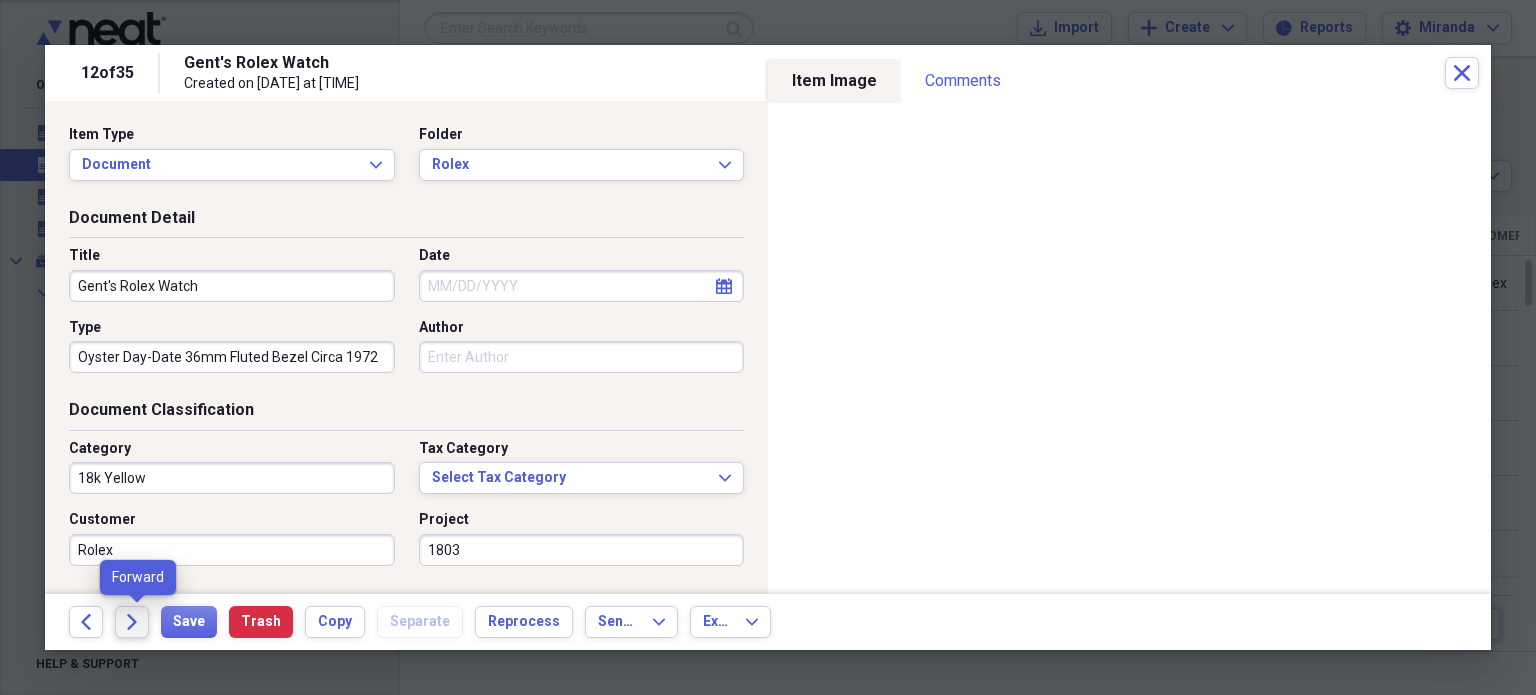 click on "Forward" at bounding box center [132, 622] 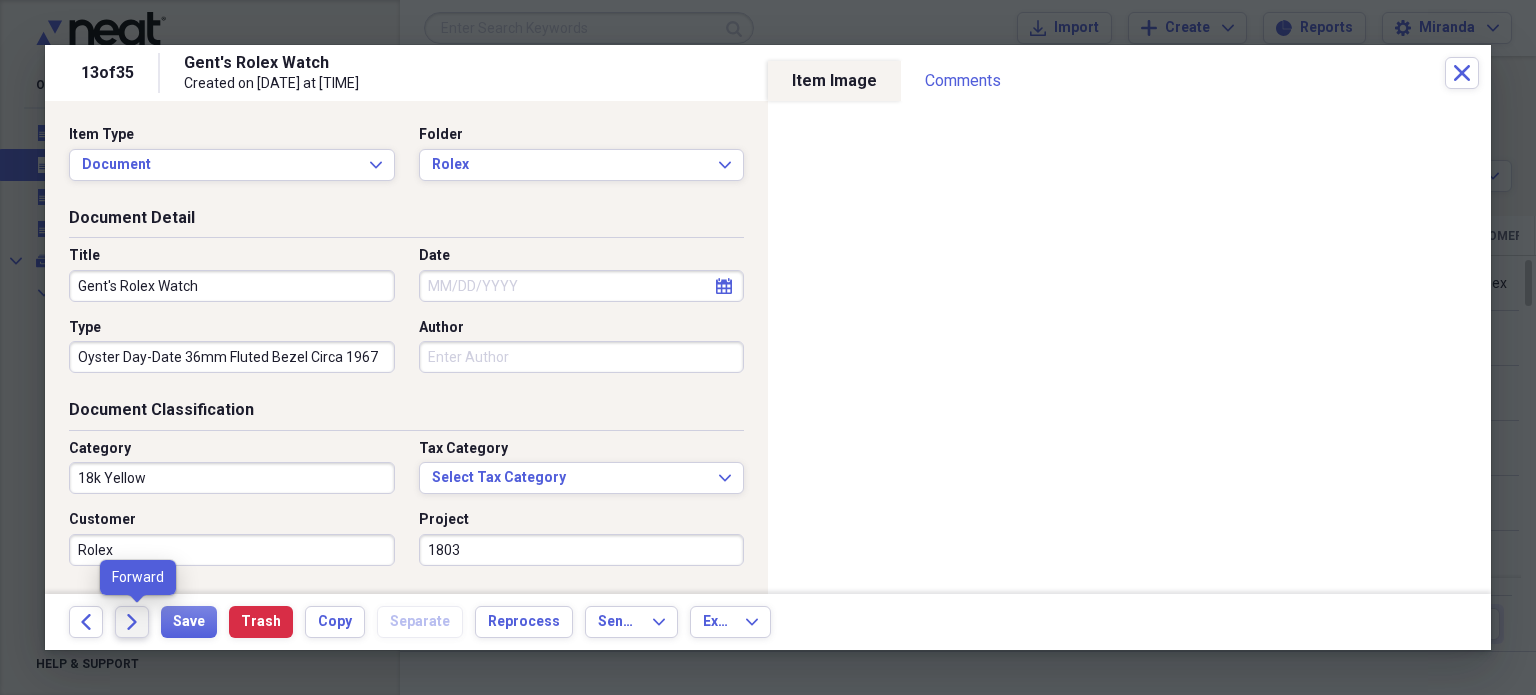 click on "Forward" at bounding box center (132, 622) 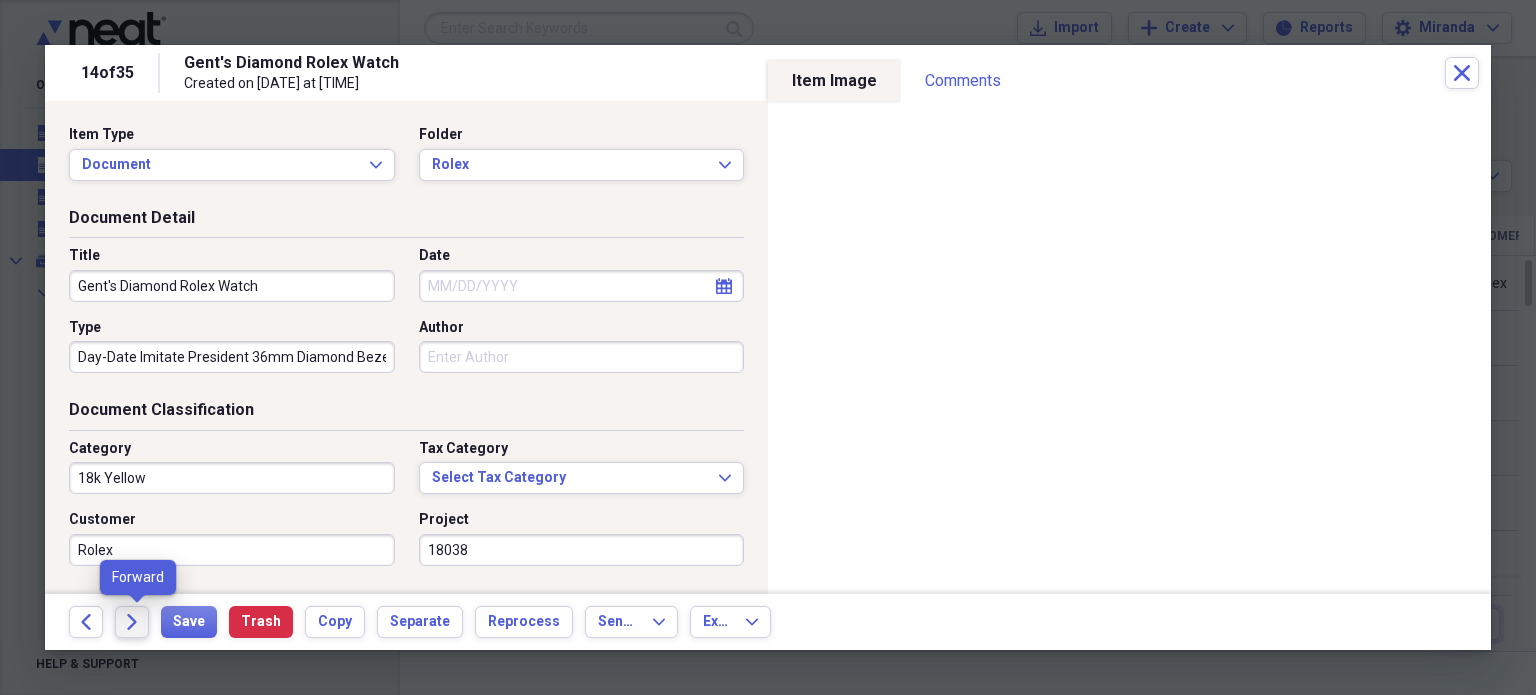 click on "Forward" at bounding box center [132, 622] 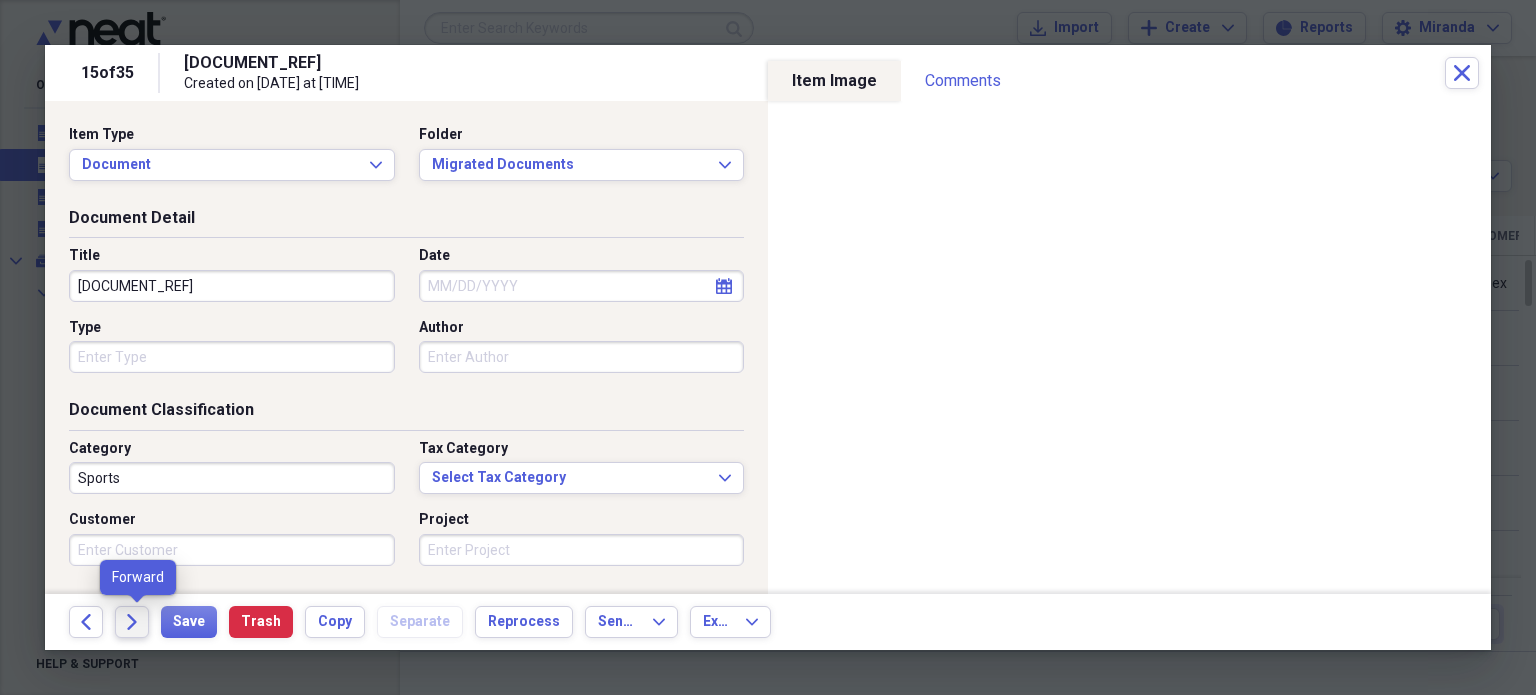 click on "Forward" at bounding box center [132, 622] 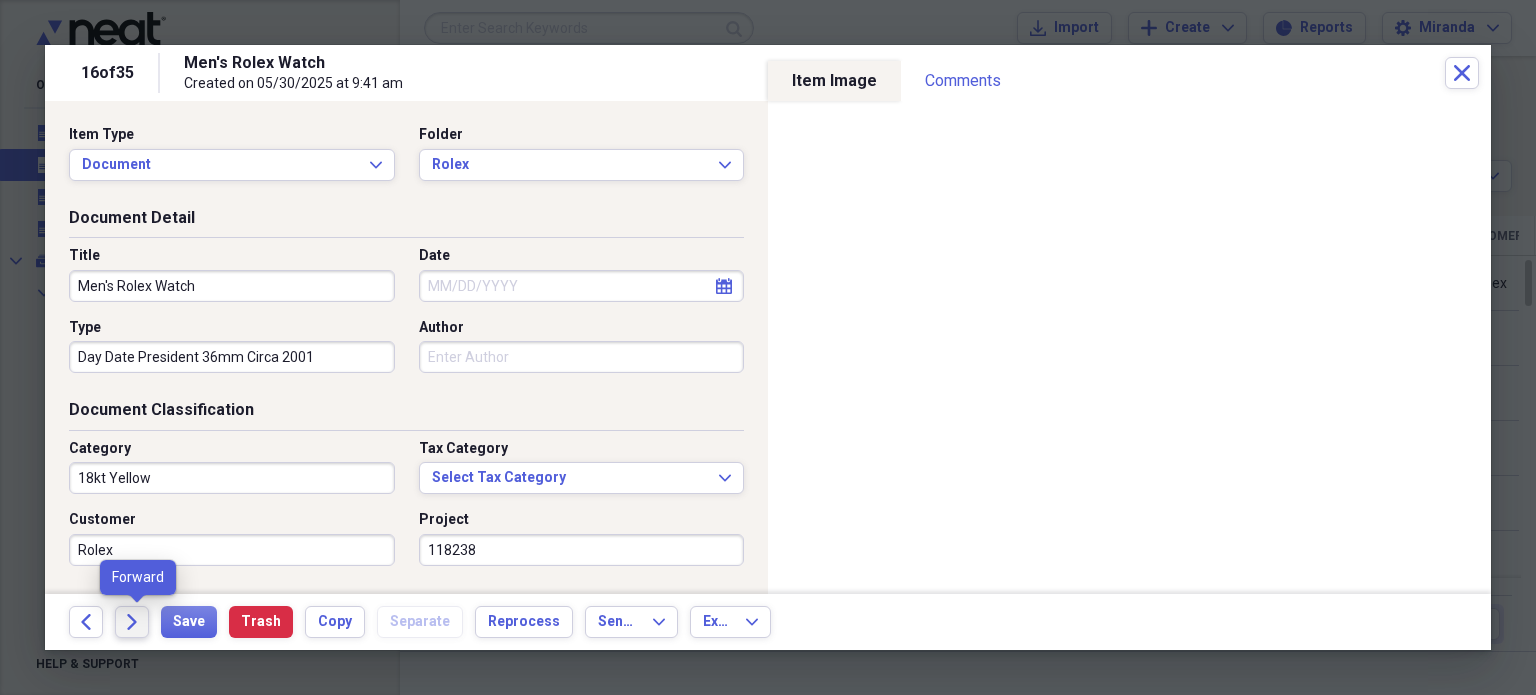 click 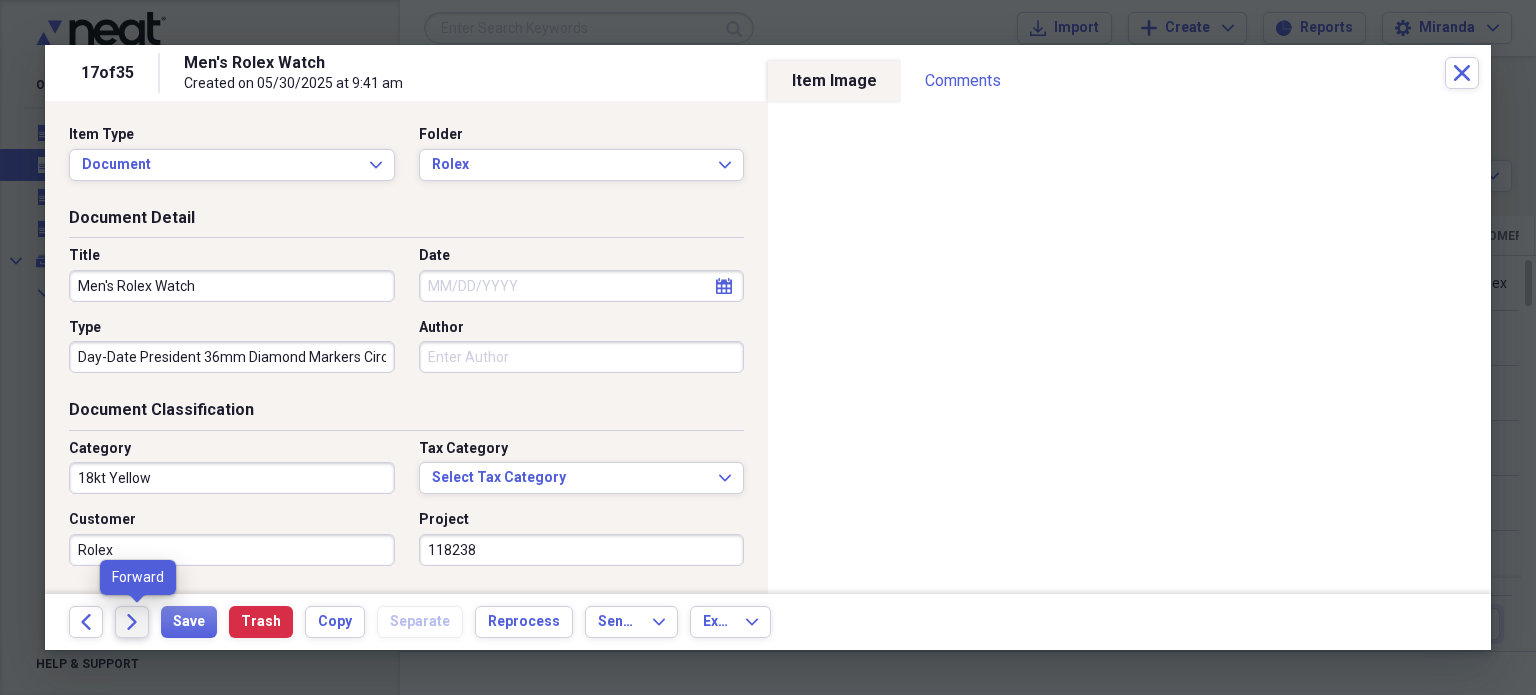 click on "Forward" at bounding box center (132, 622) 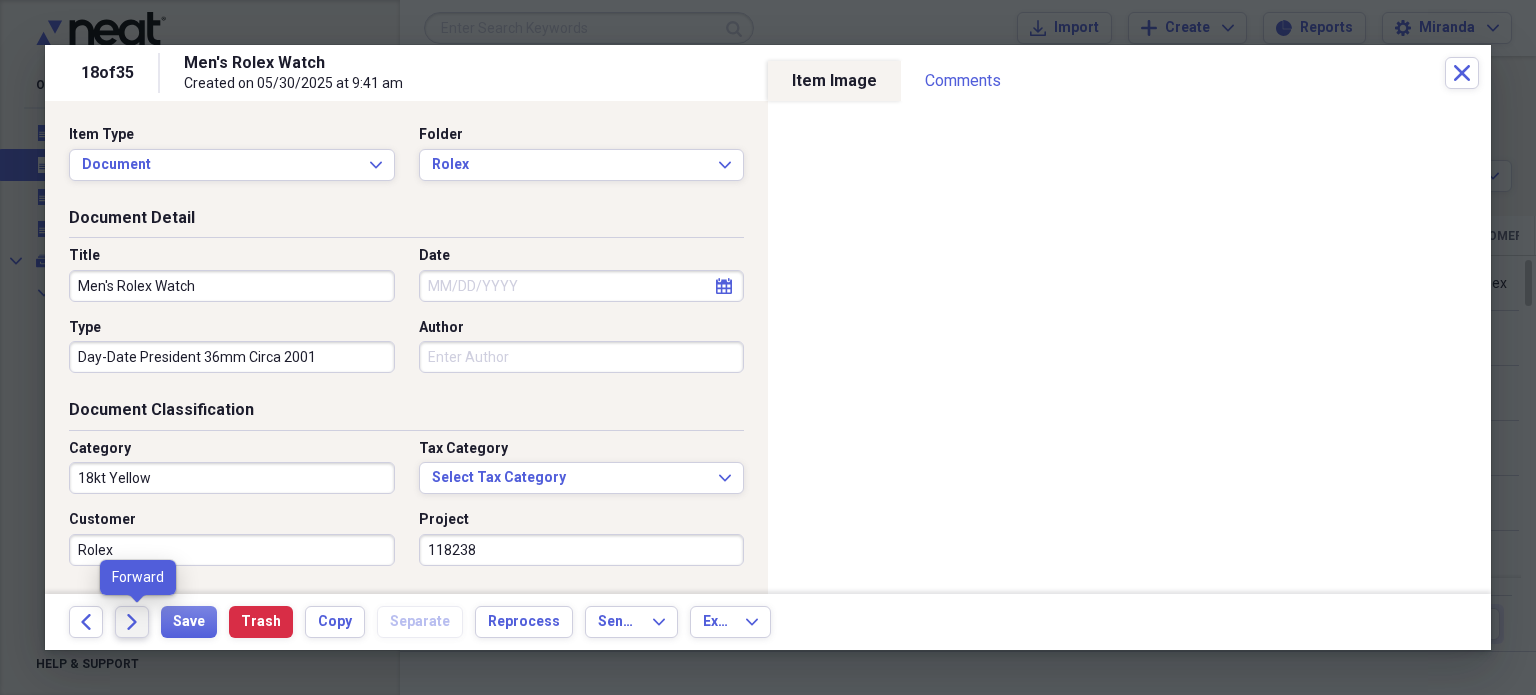 click on "Forward" 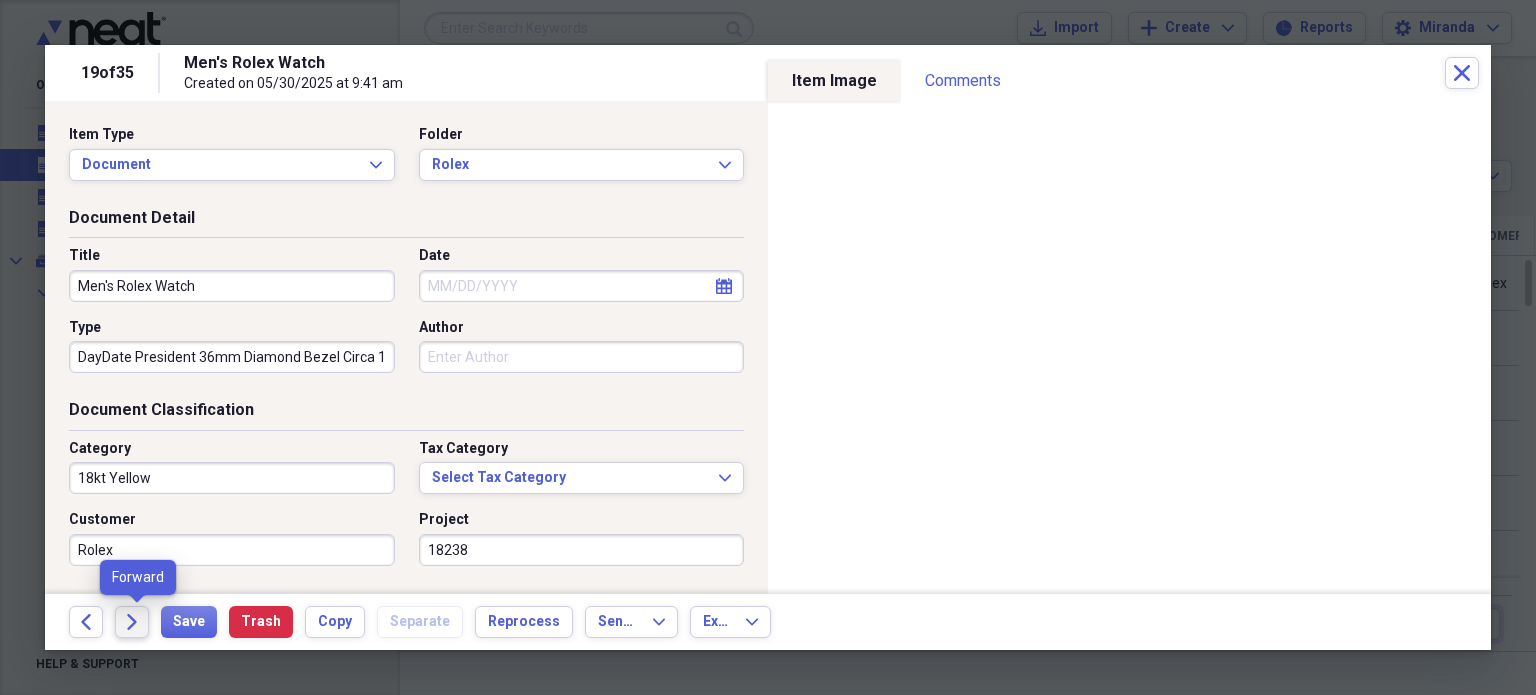 click on "Forward" 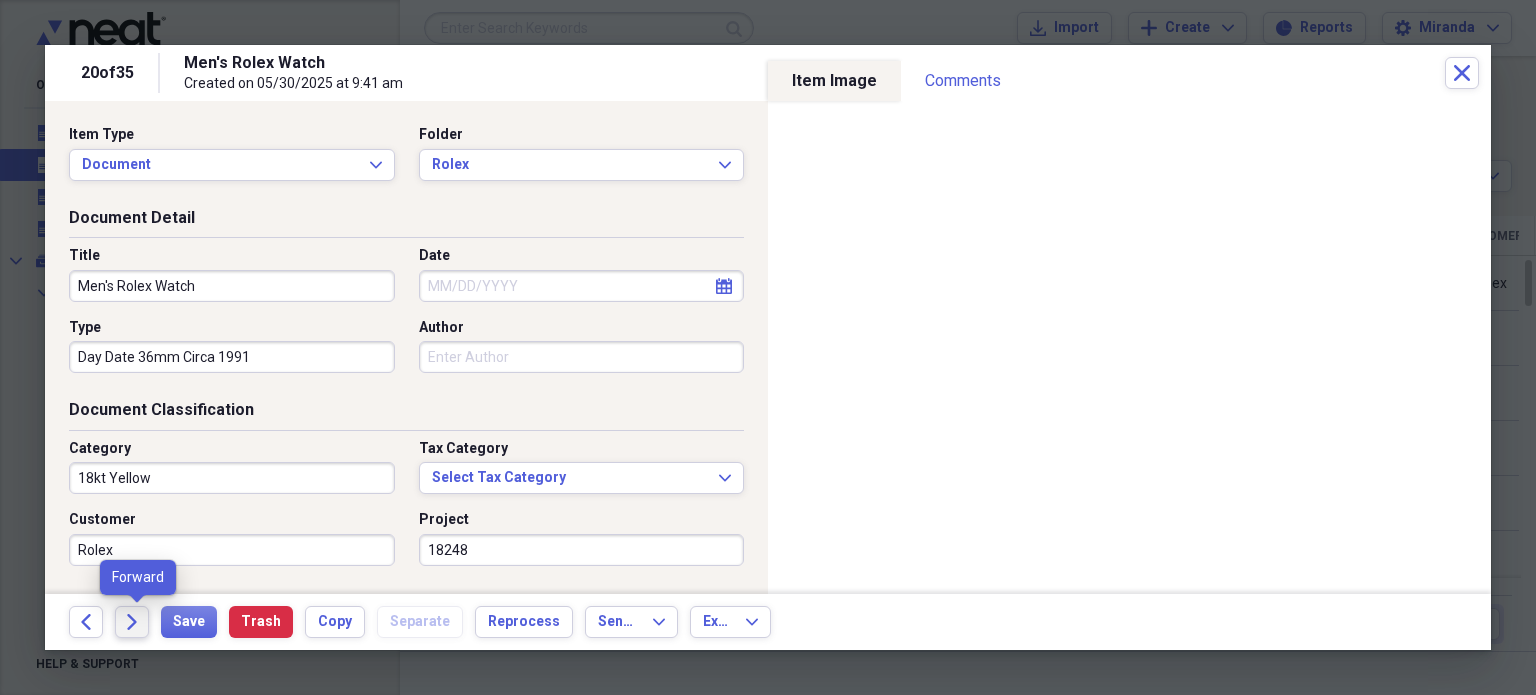 click on "Forward" 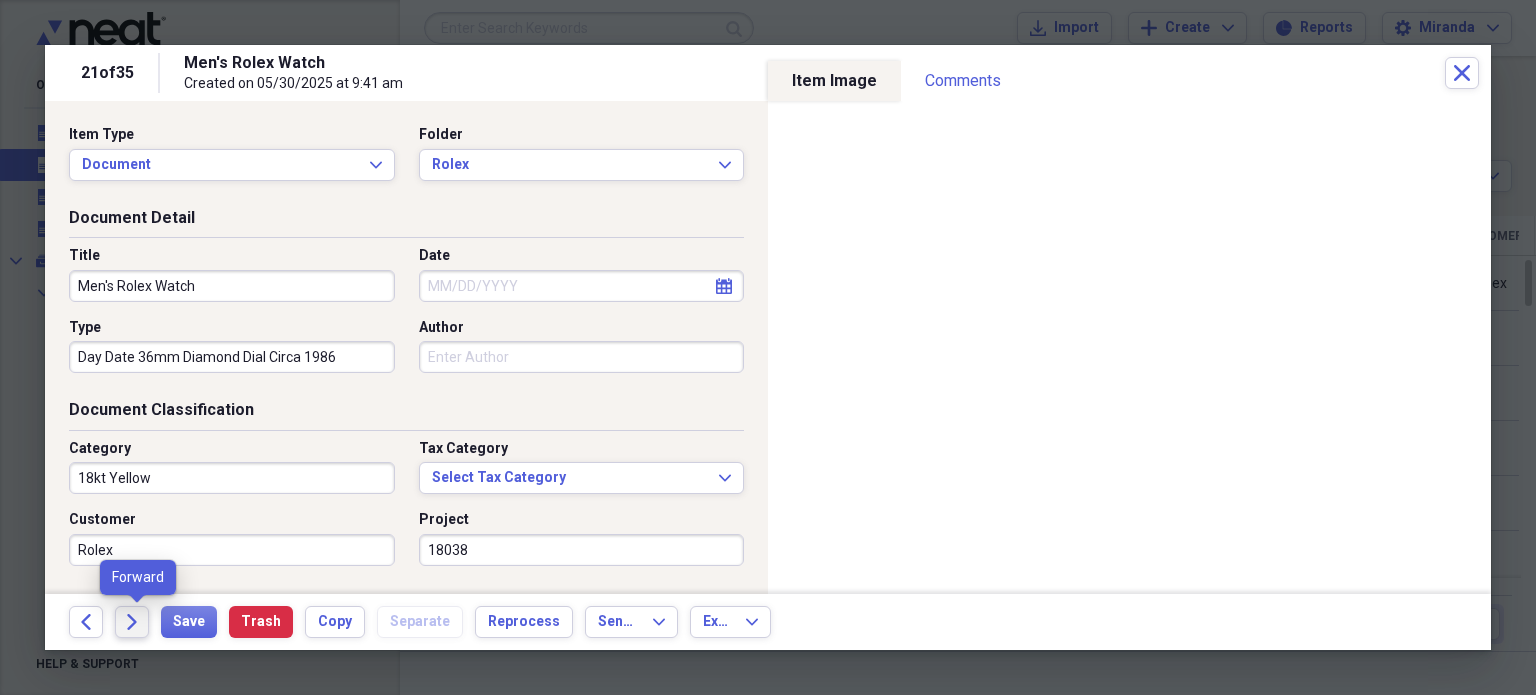 click on "Forward" at bounding box center [132, 622] 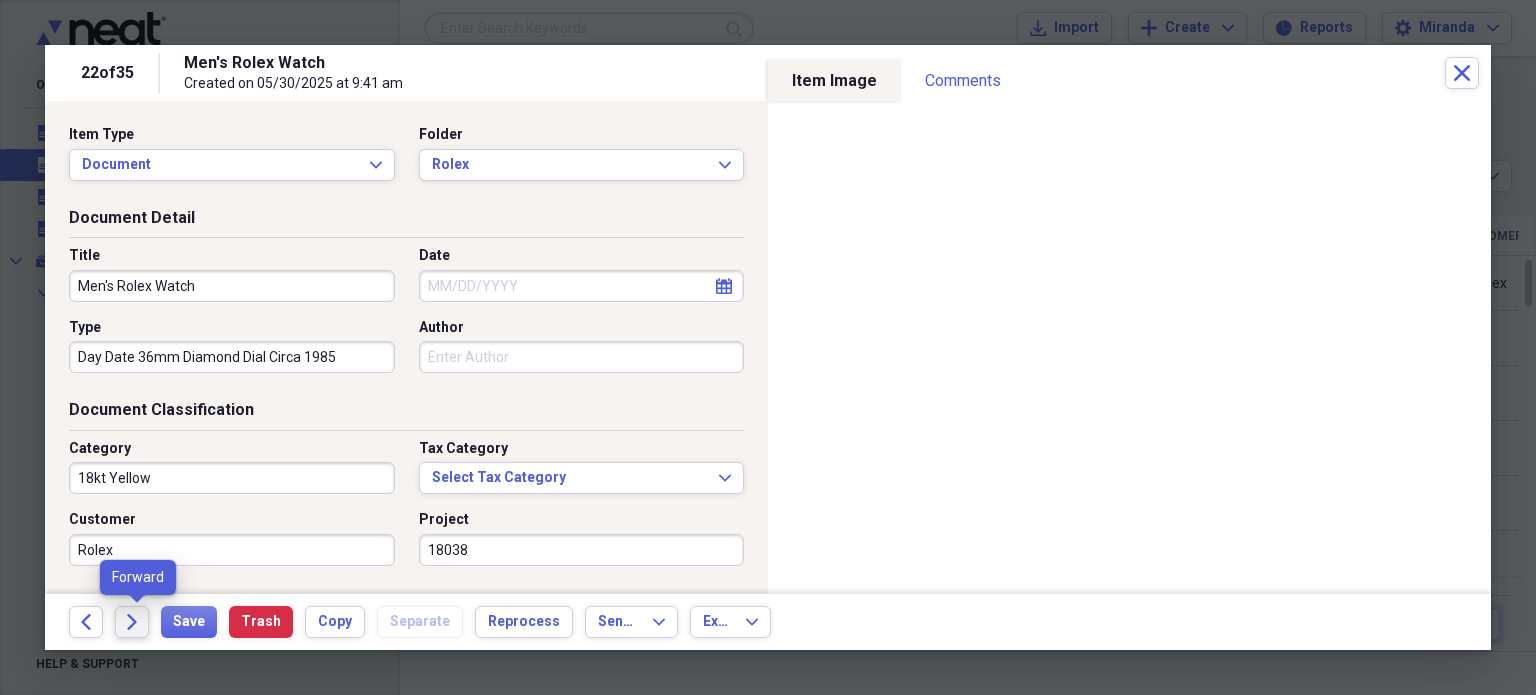 click on "Forward" at bounding box center (132, 622) 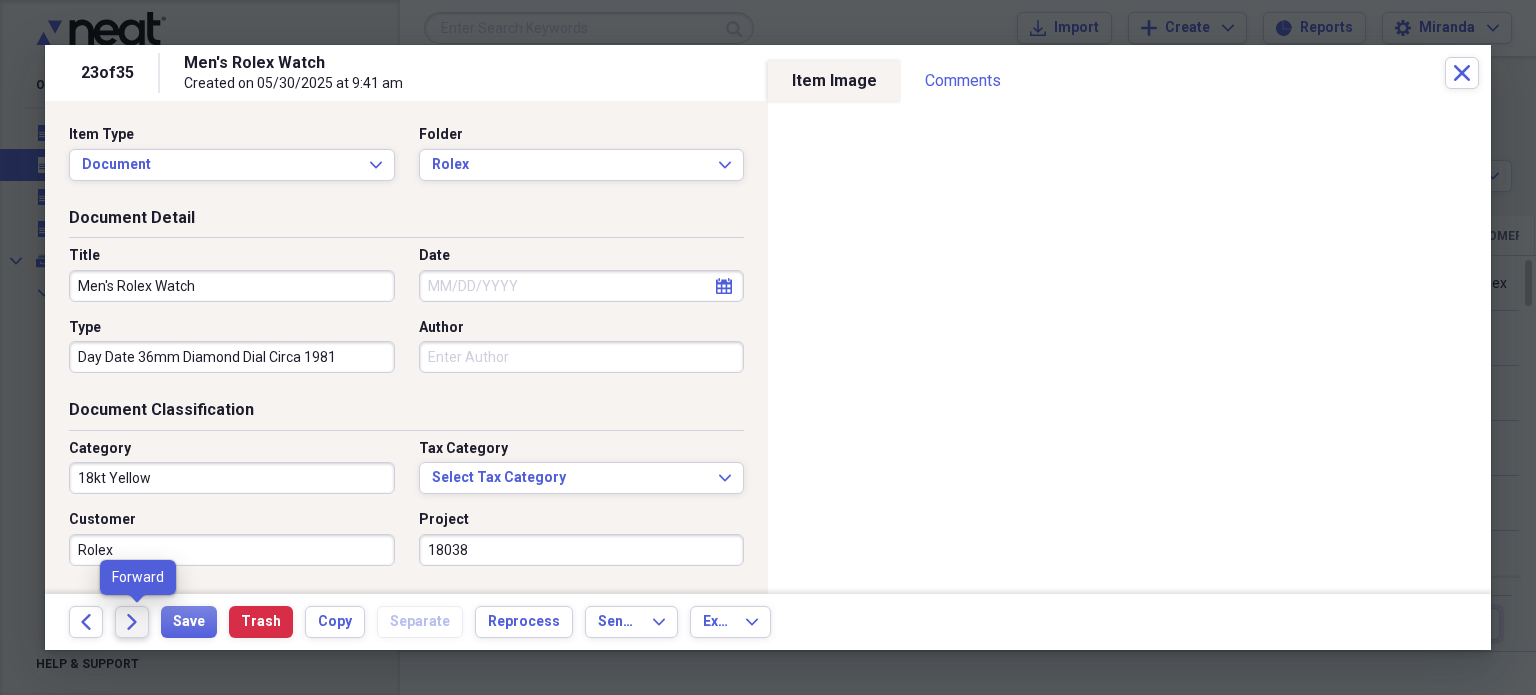 click on "Forward" at bounding box center [132, 622] 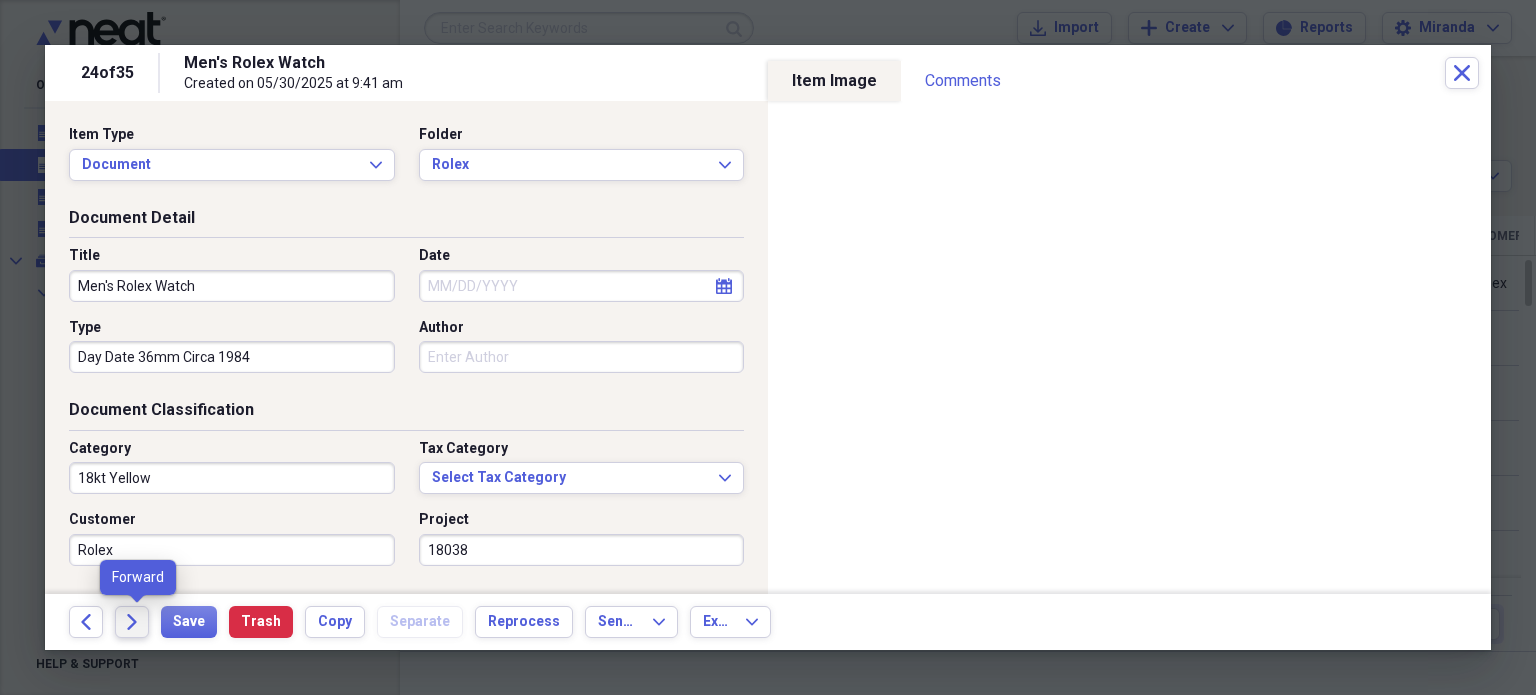 click on "Forward" at bounding box center [132, 622] 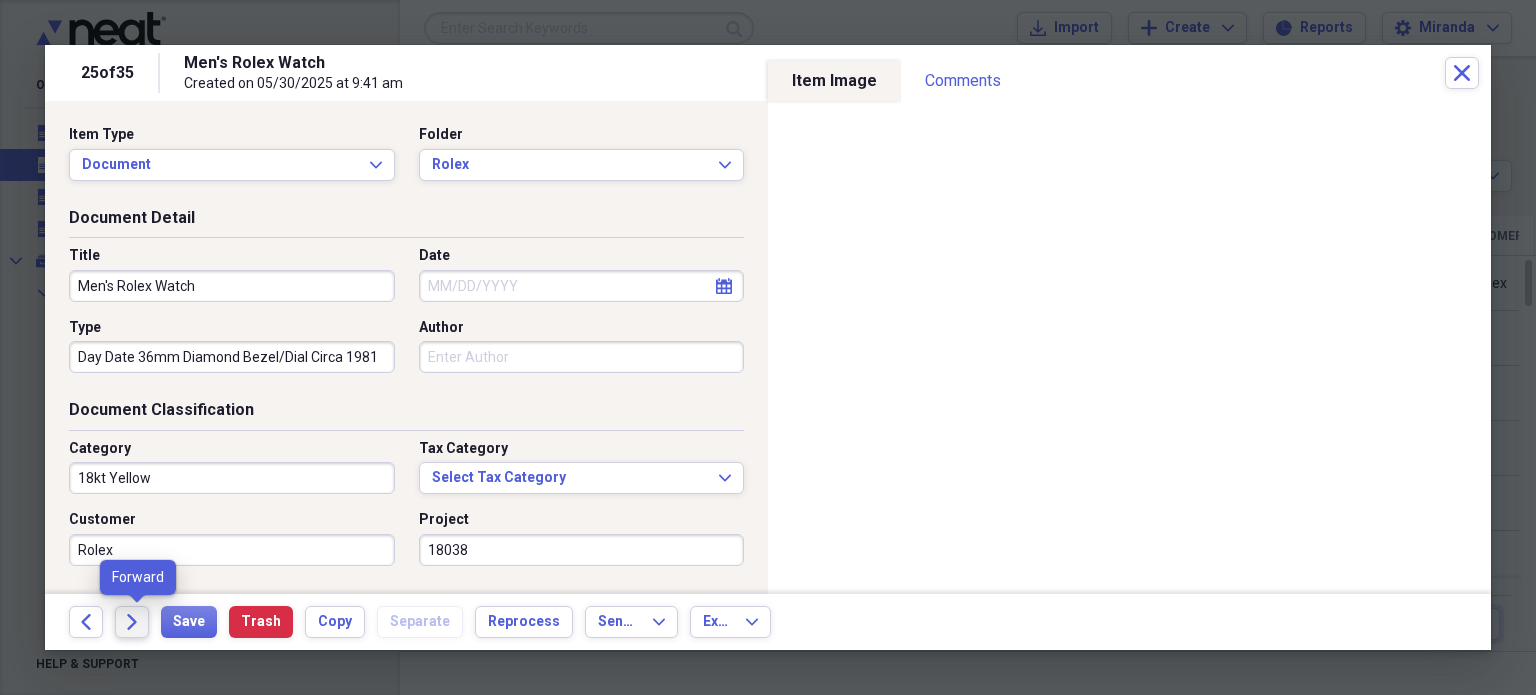 click on "Forward" at bounding box center (132, 622) 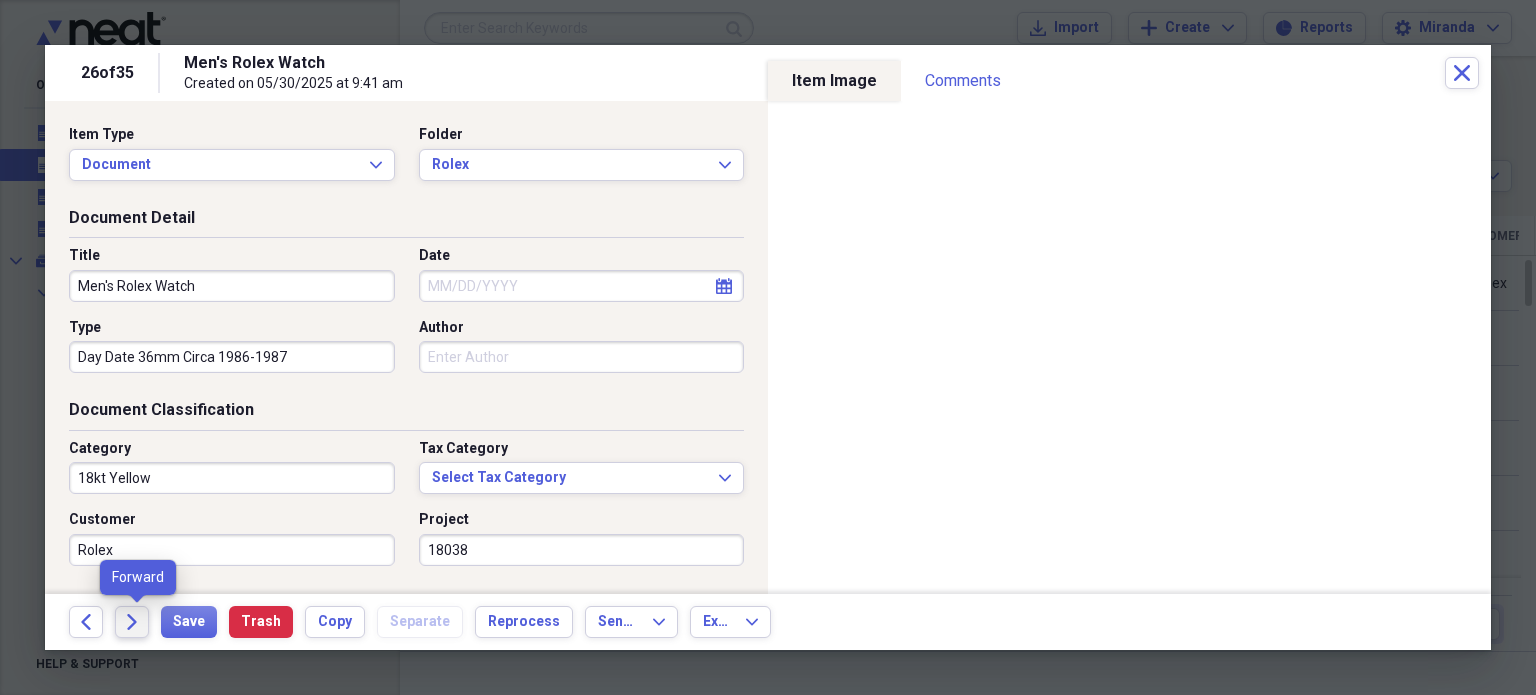 click on "Forward" at bounding box center [132, 622] 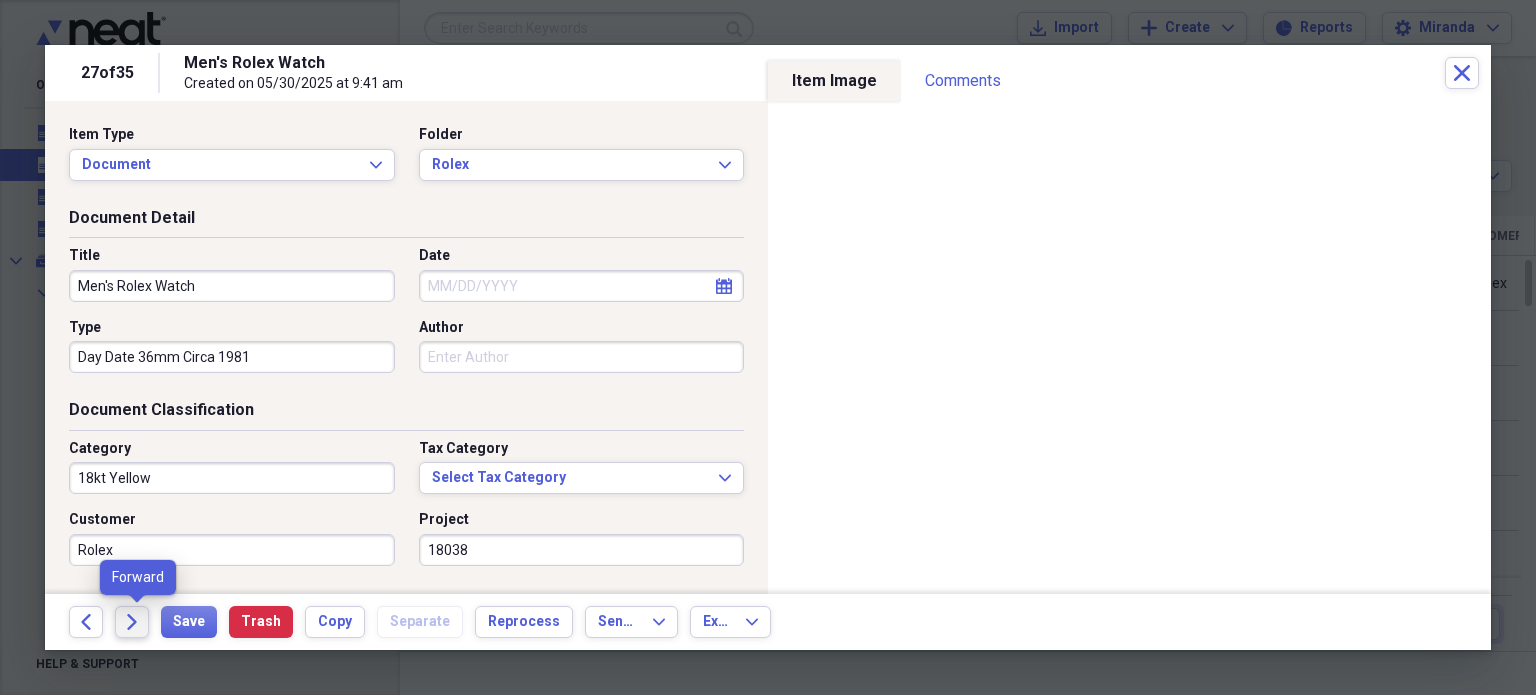 click on "Forward" at bounding box center (132, 622) 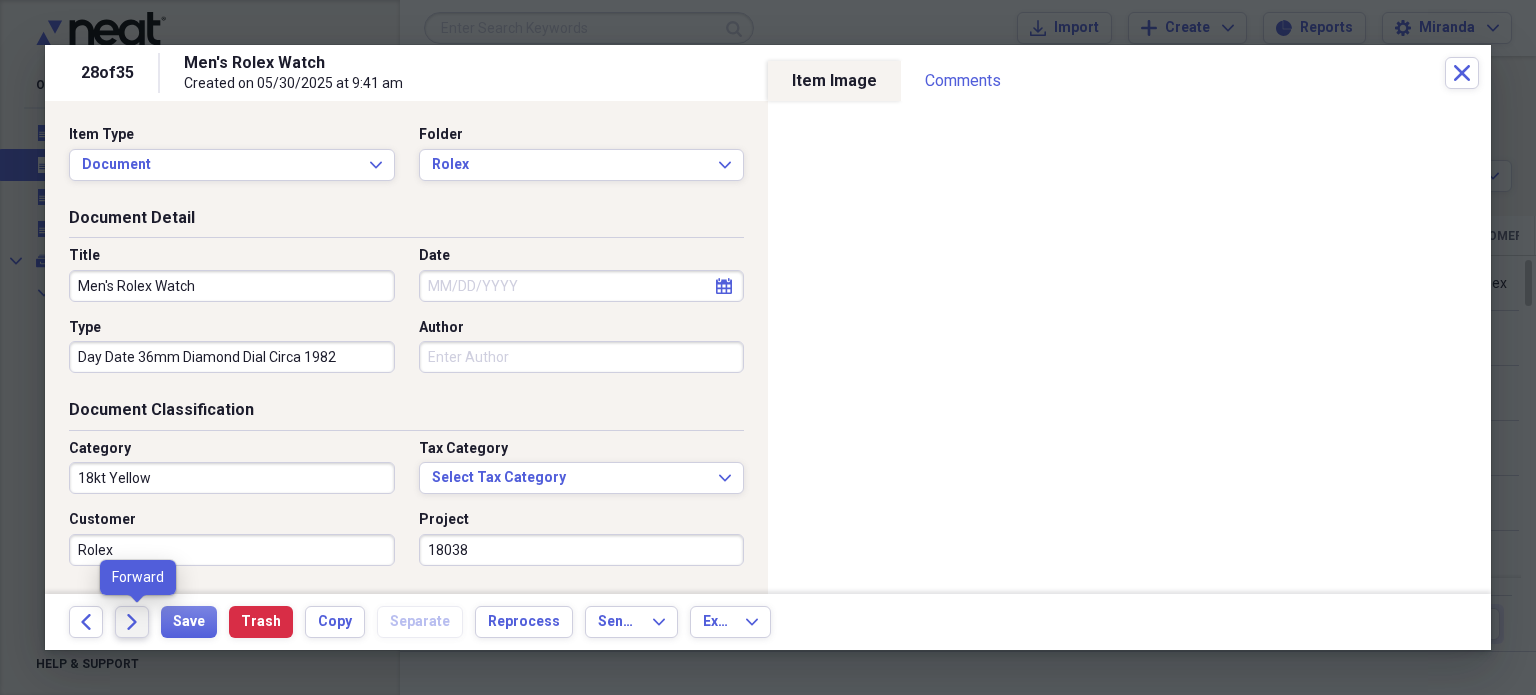click on "Forward" at bounding box center [132, 622] 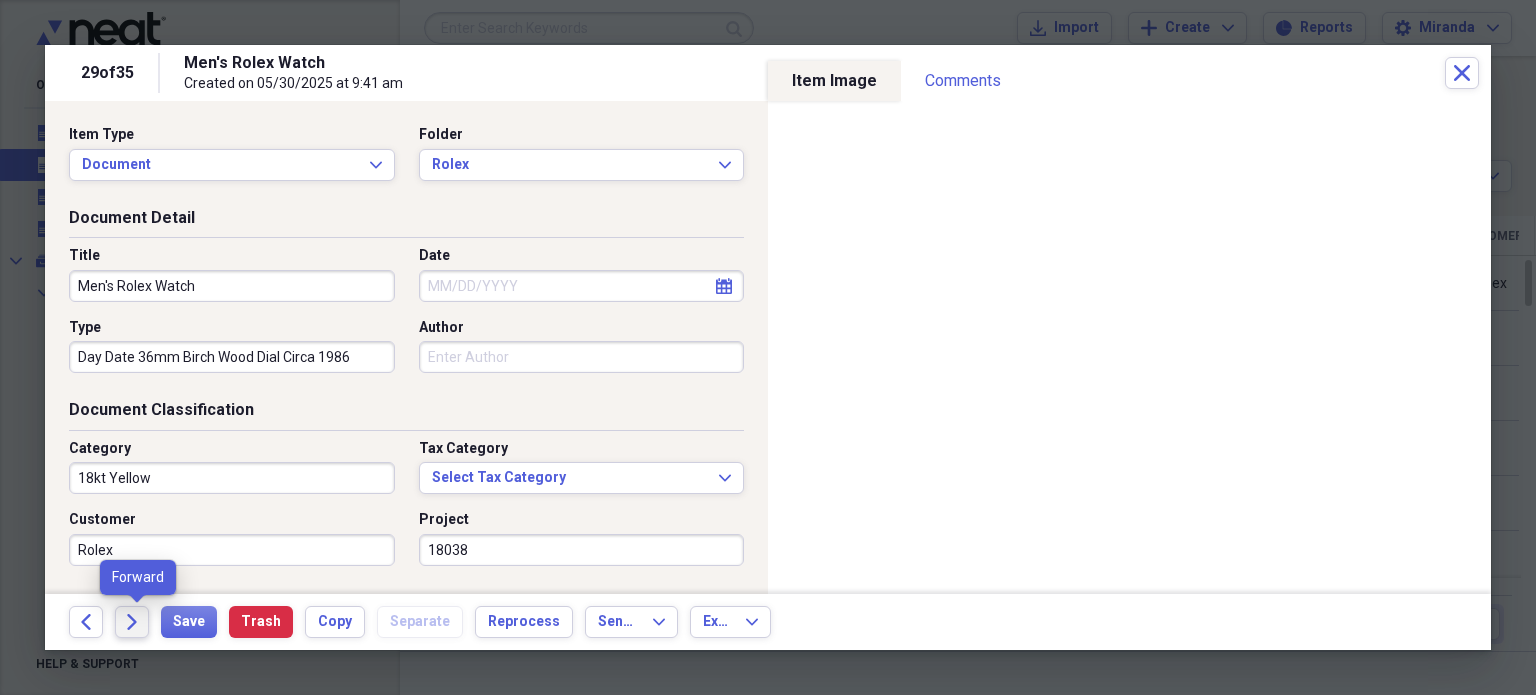 click on "Forward" at bounding box center (132, 622) 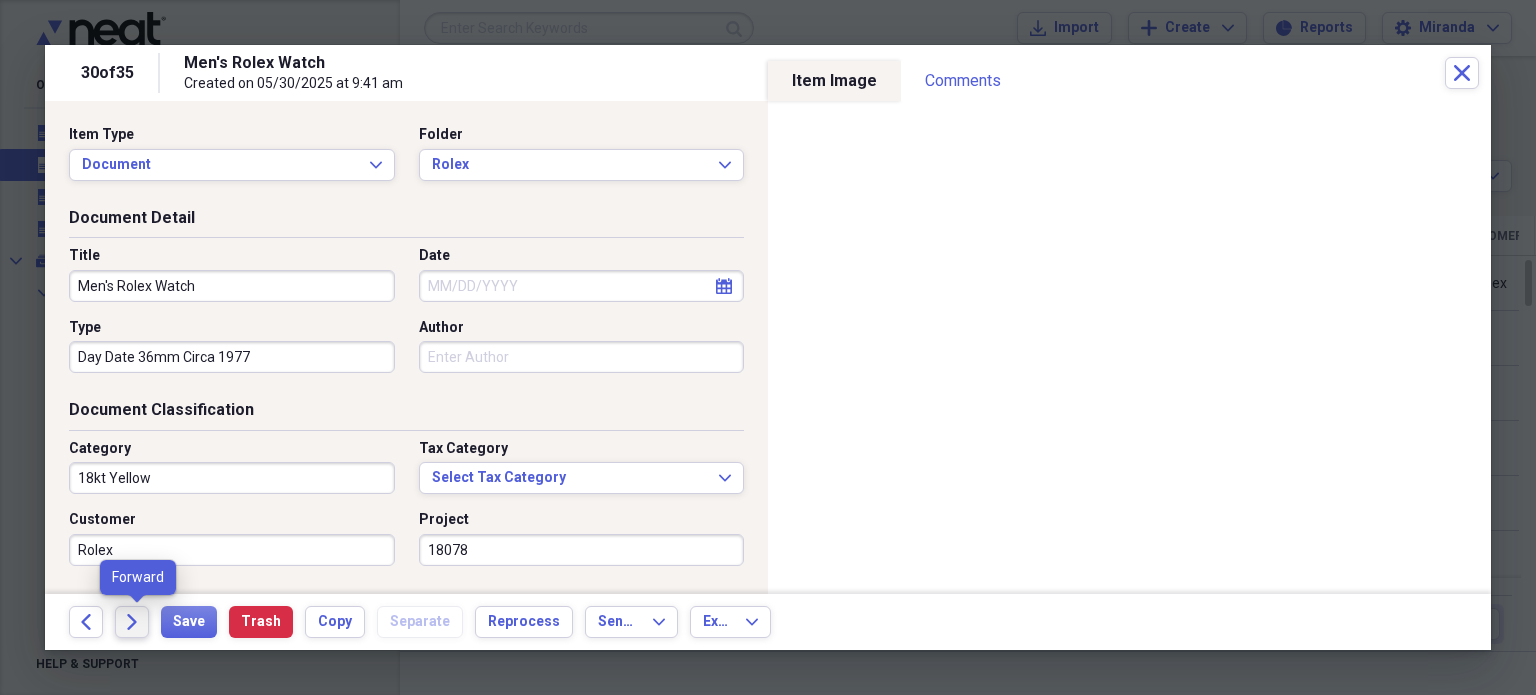 click on "Forward" at bounding box center (132, 622) 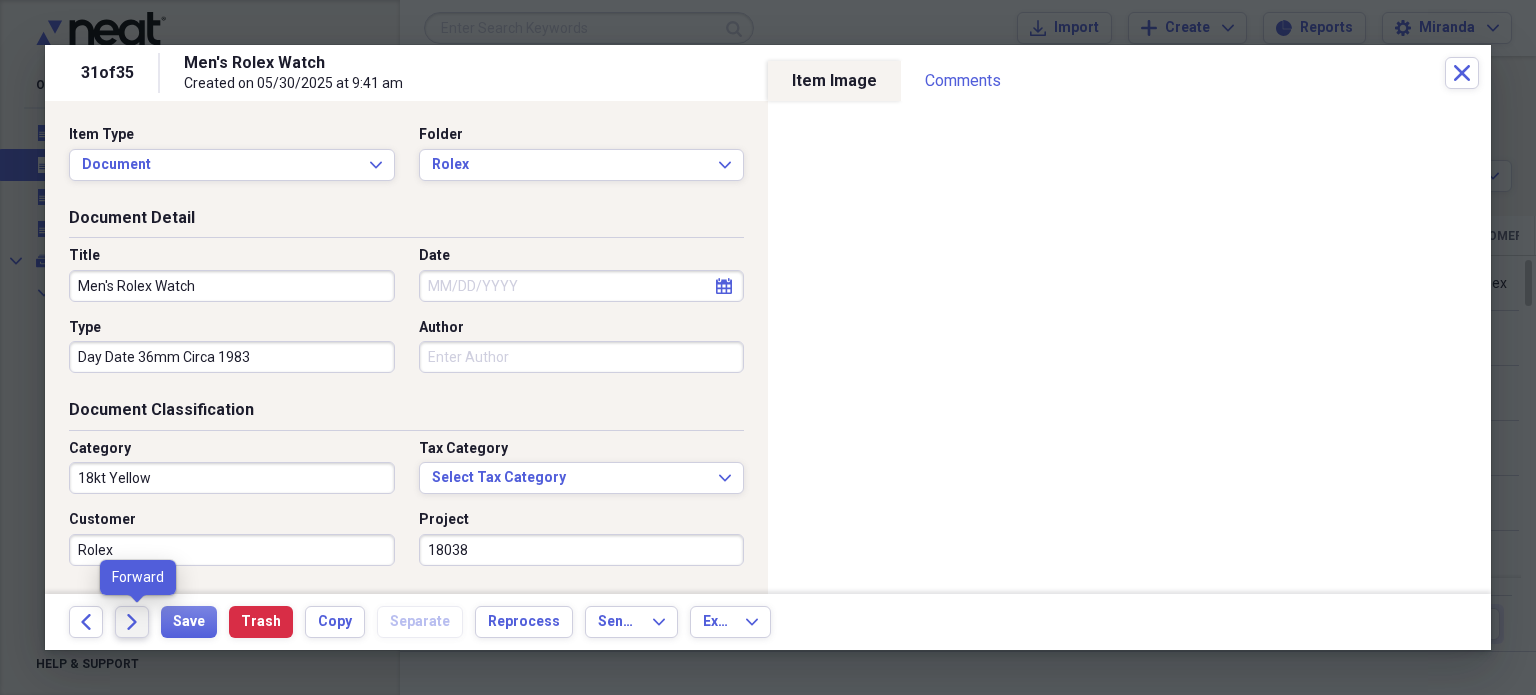 click on "Forward" at bounding box center (132, 622) 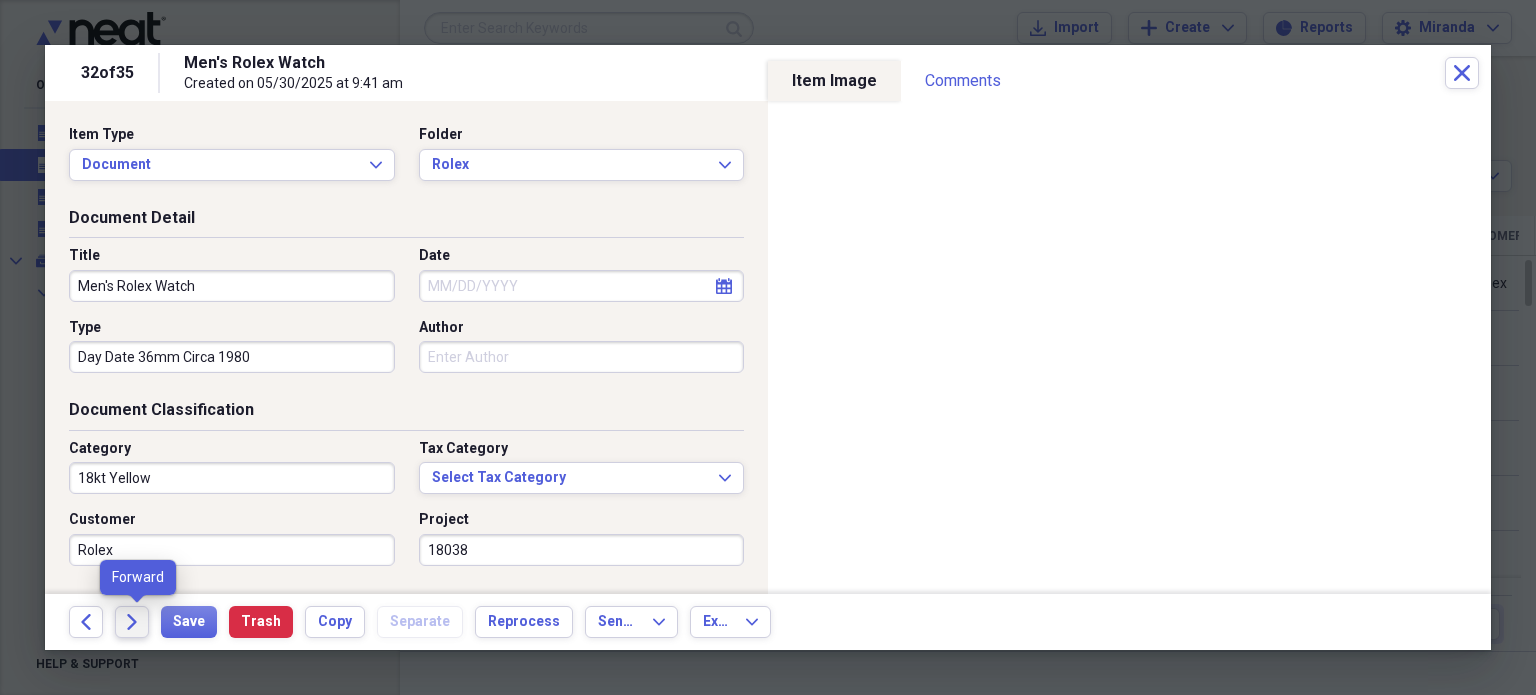 click on "Forward" at bounding box center (132, 622) 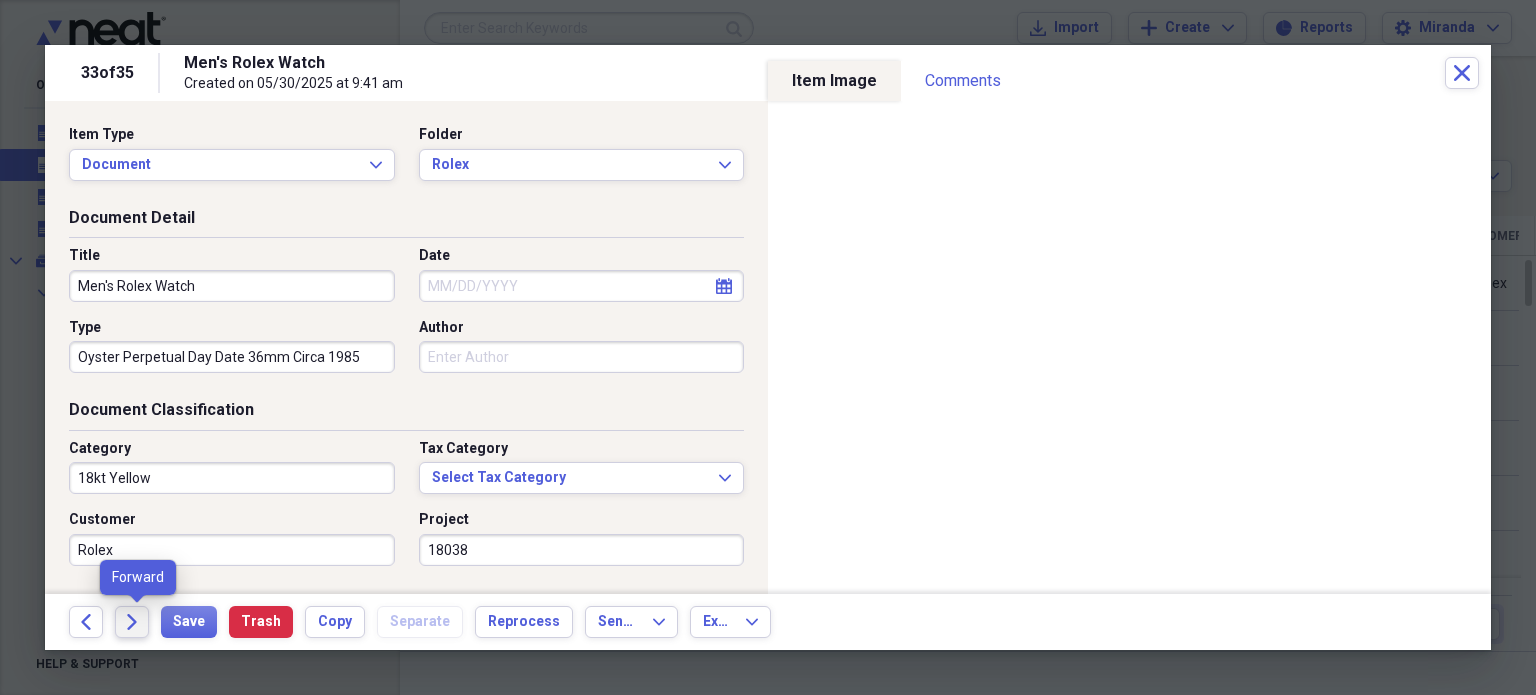 click on "Forward" at bounding box center [132, 622] 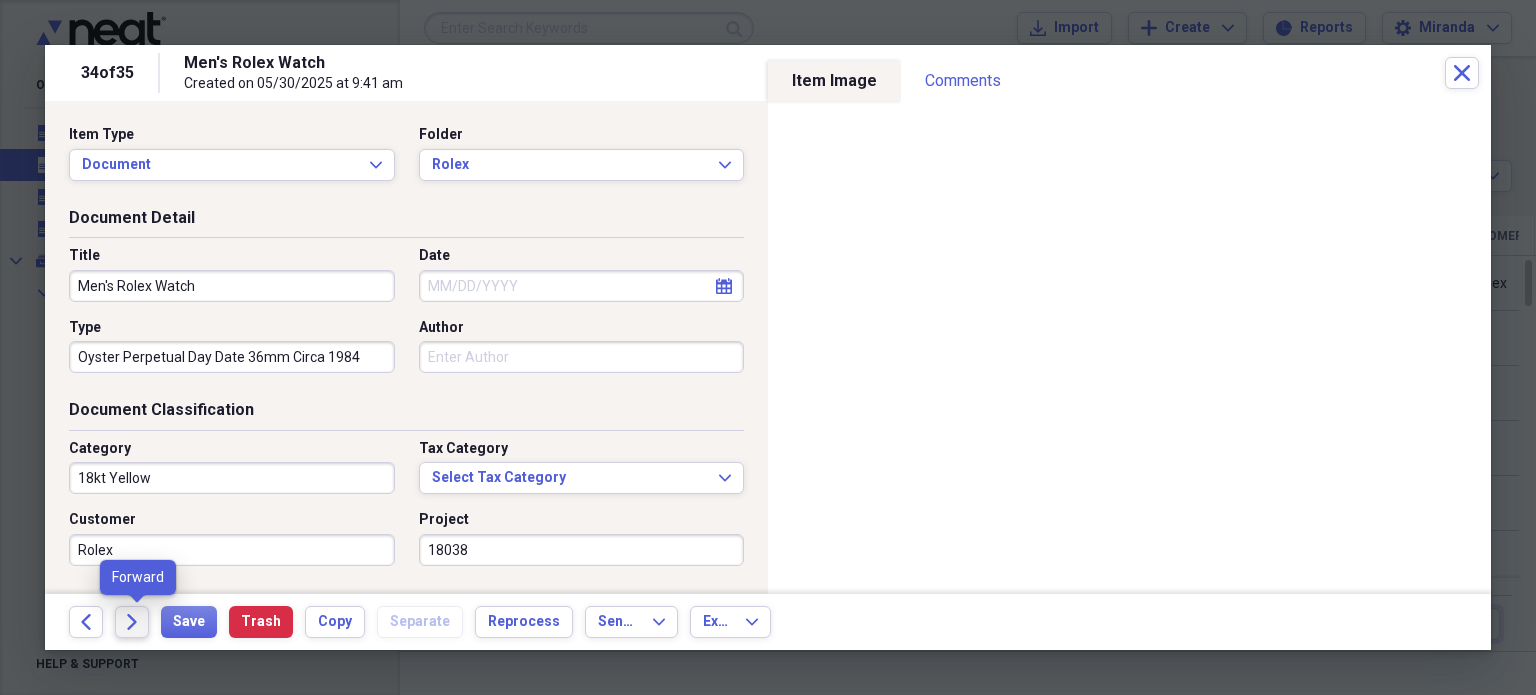 click on "Forward" at bounding box center [132, 622] 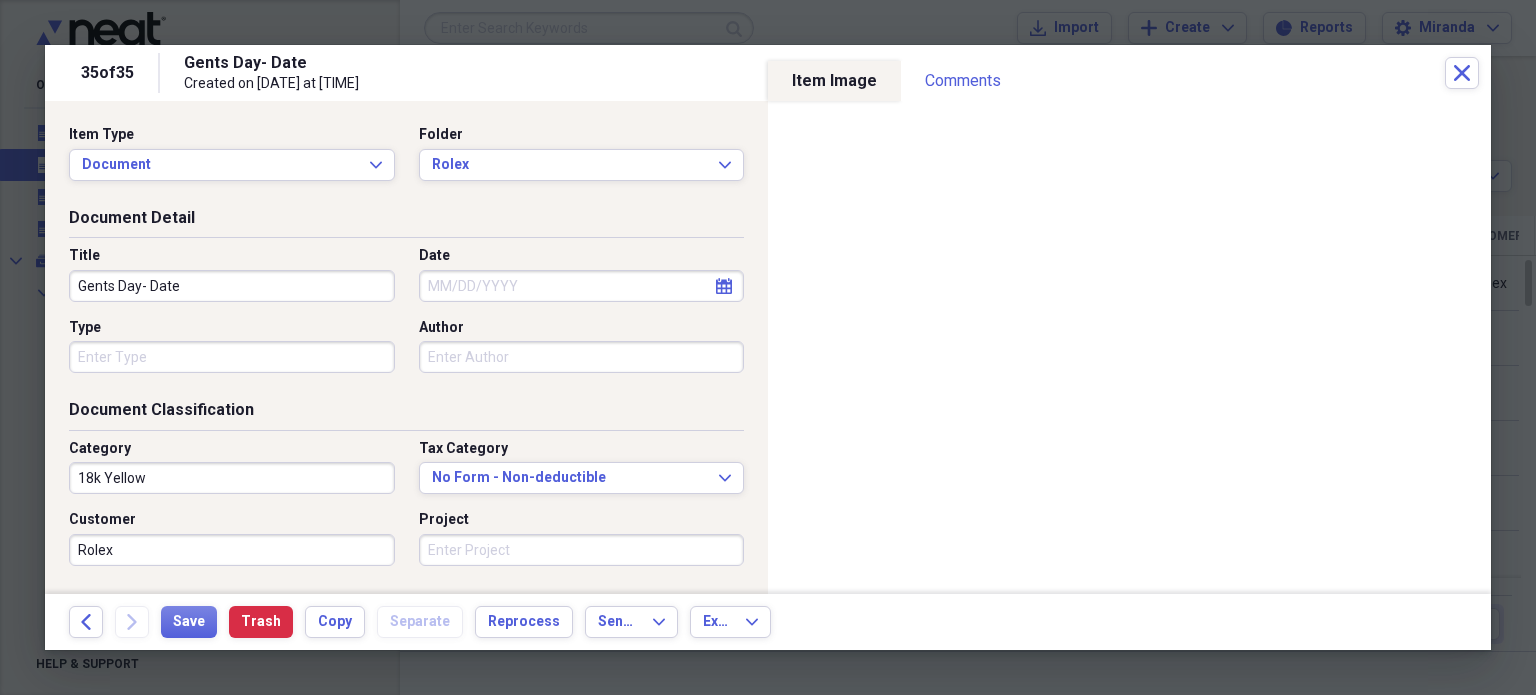 type on "------Comment------
Notes: [NUMBER]
------------------------" 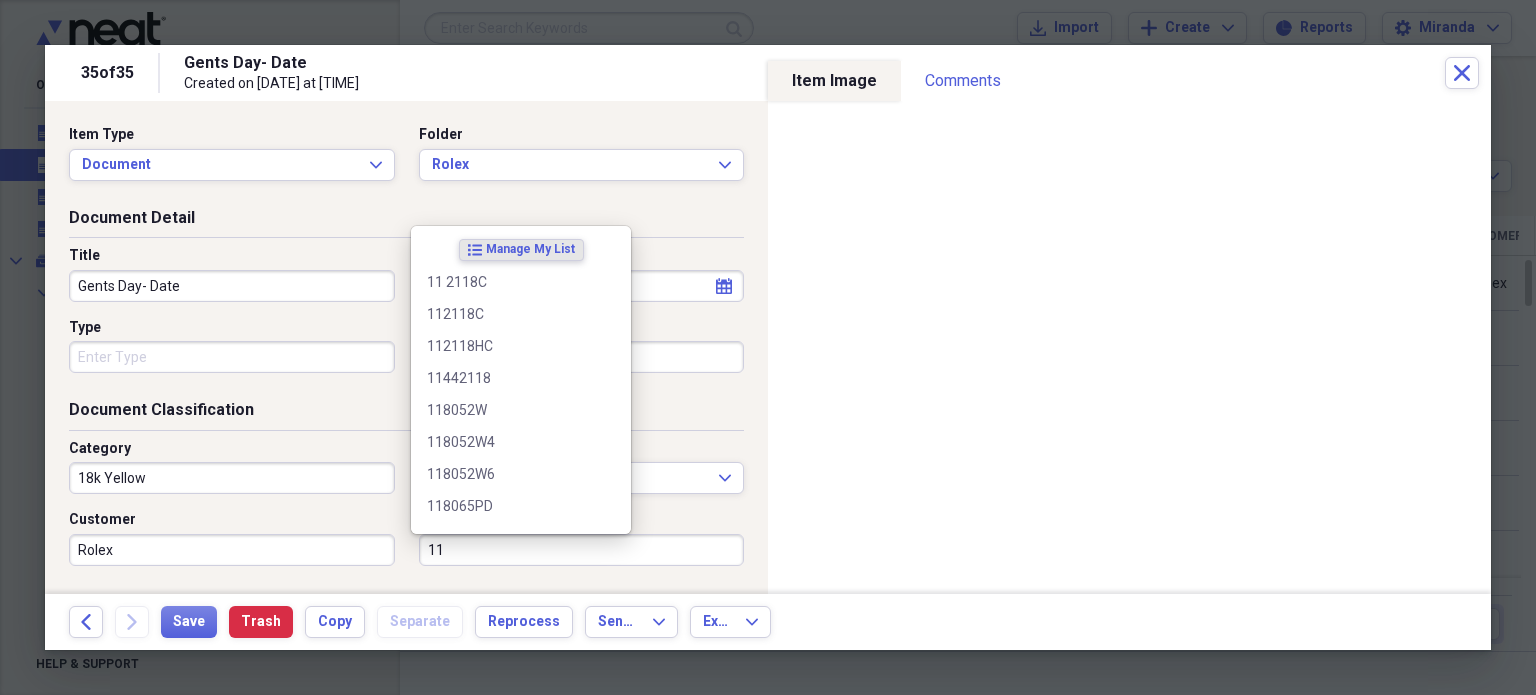 type on "118" 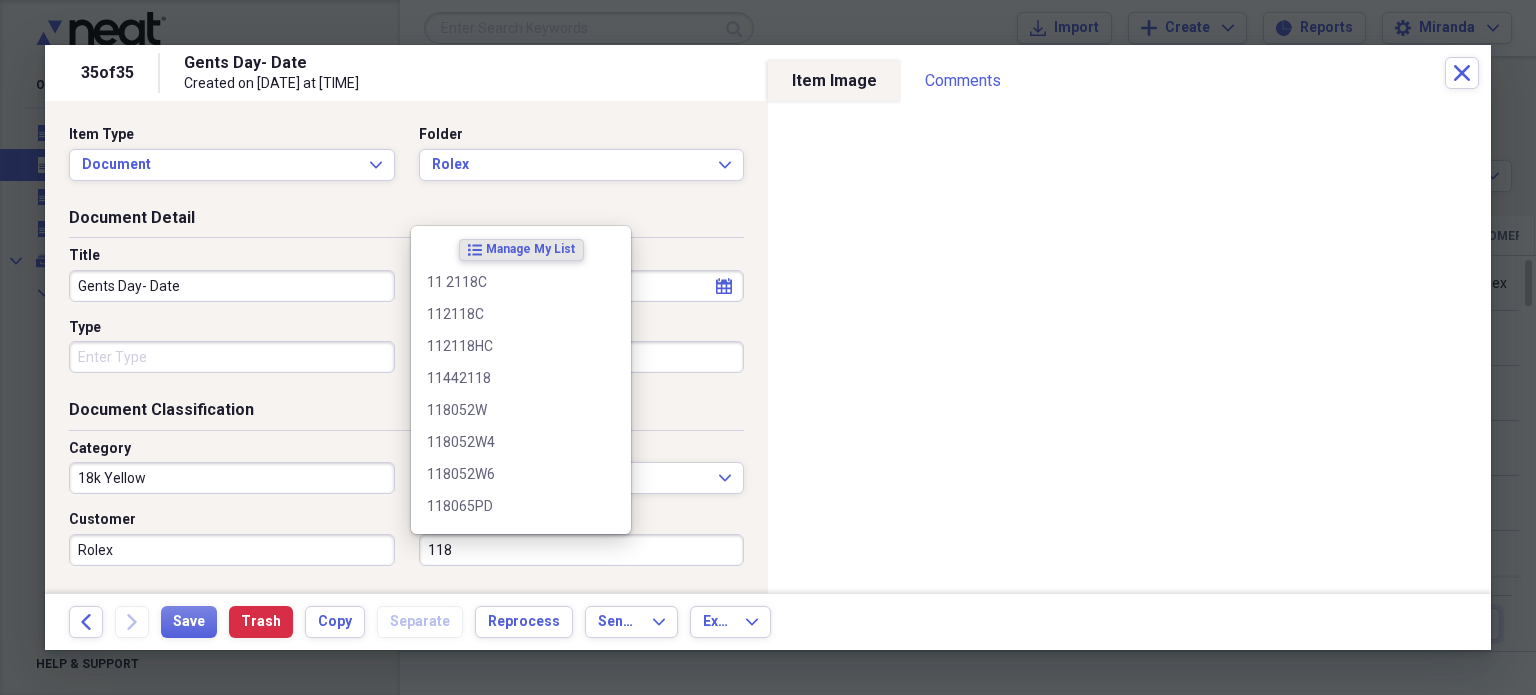 type on "1182" 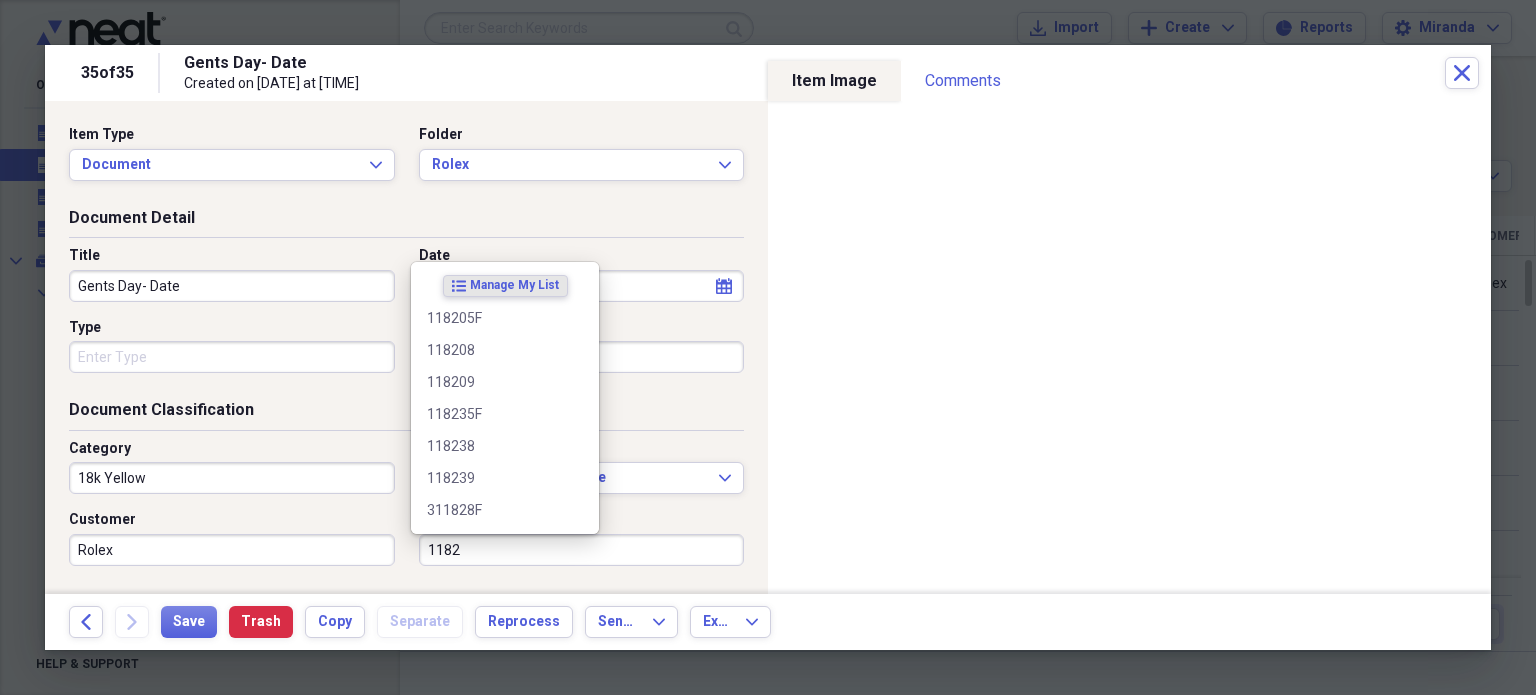 type on "11823" 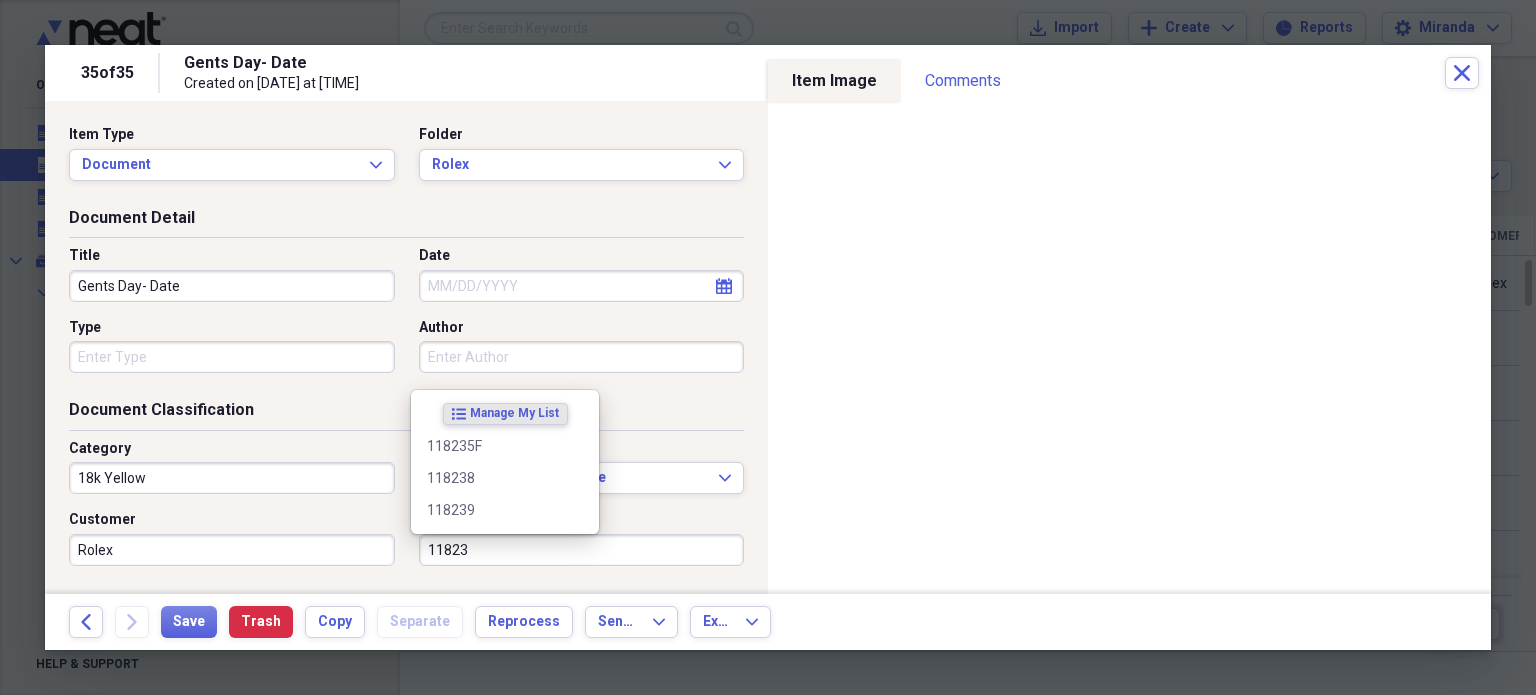 type on "118238" 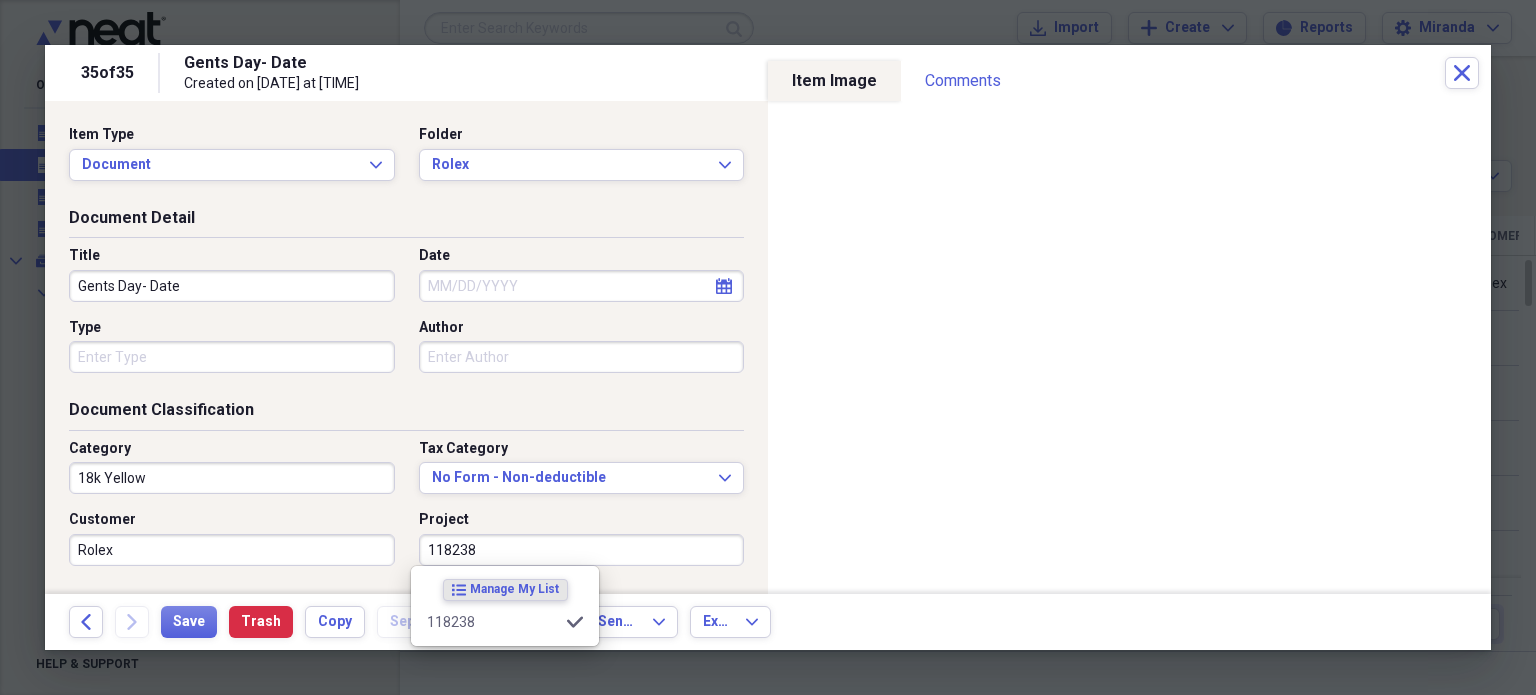 type on "118238" 